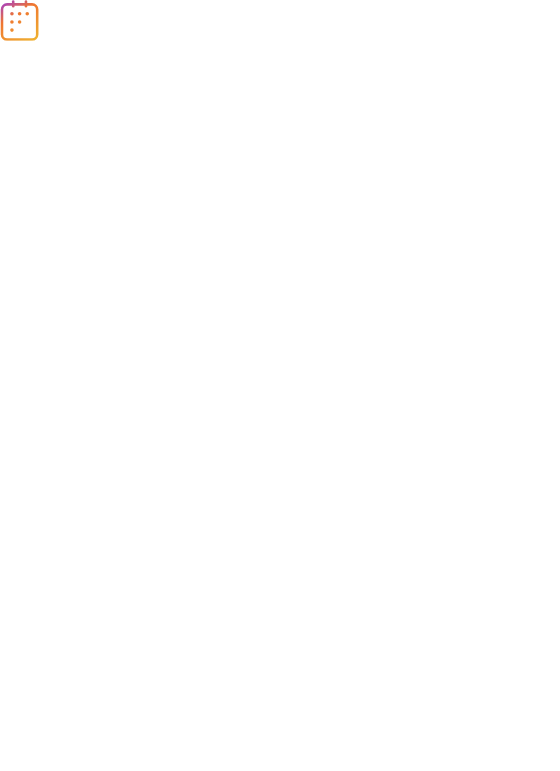 scroll, scrollTop: 0, scrollLeft: 0, axis: both 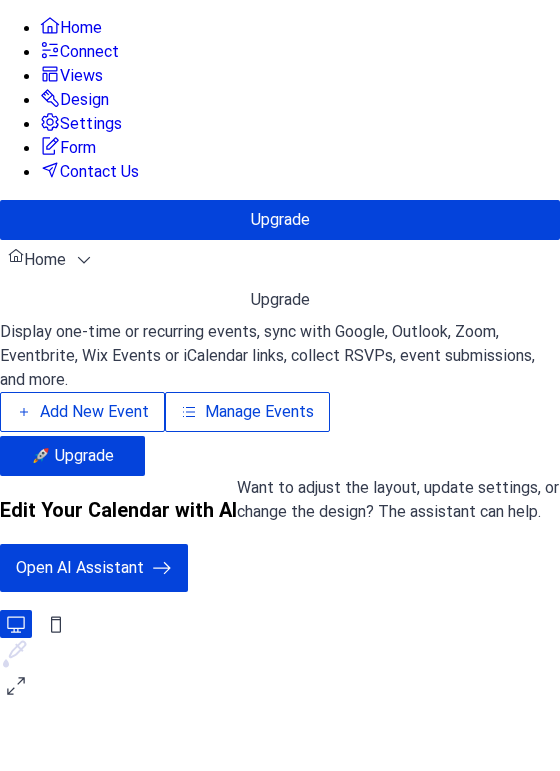 click on "Manage Events" at bounding box center [259, 412] 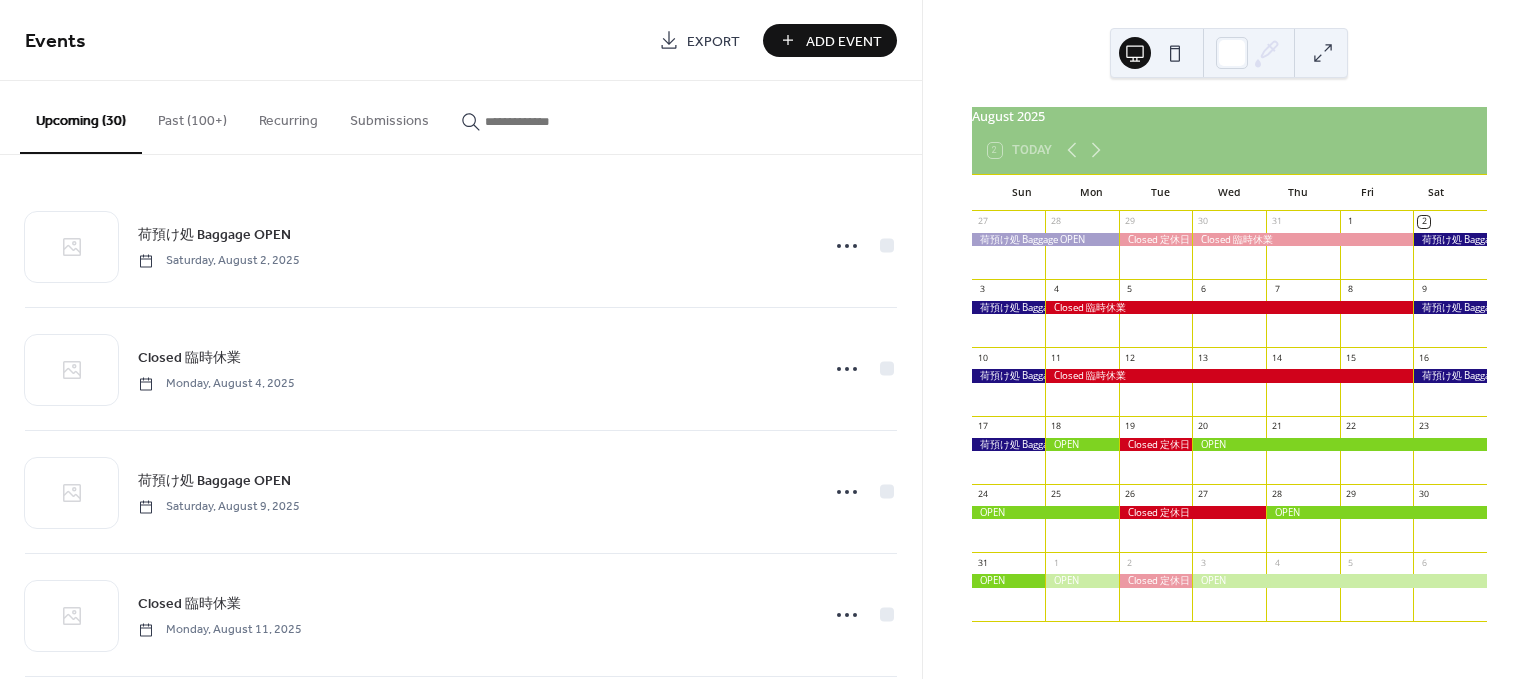 scroll, scrollTop: 0, scrollLeft: 0, axis: both 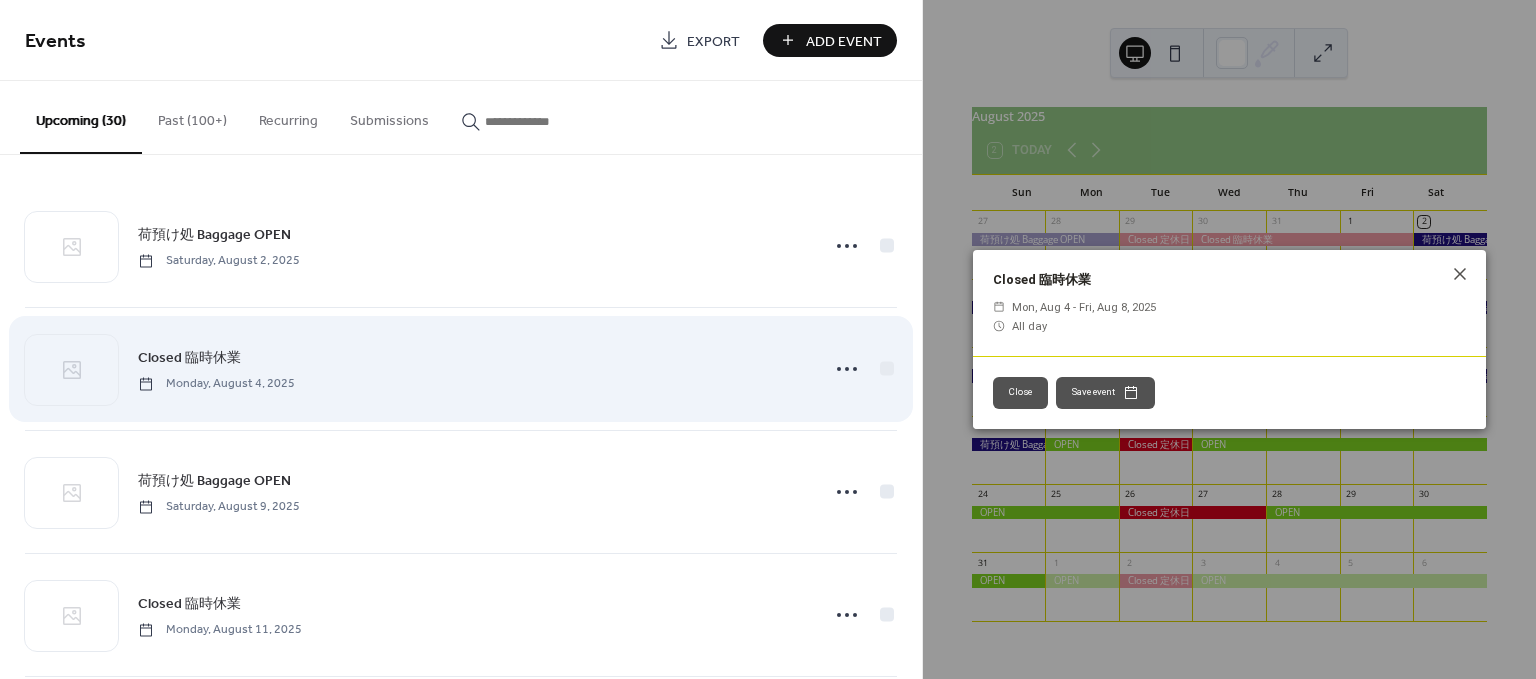 click on "Monday, August 4, 2025" at bounding box center (216, 384) 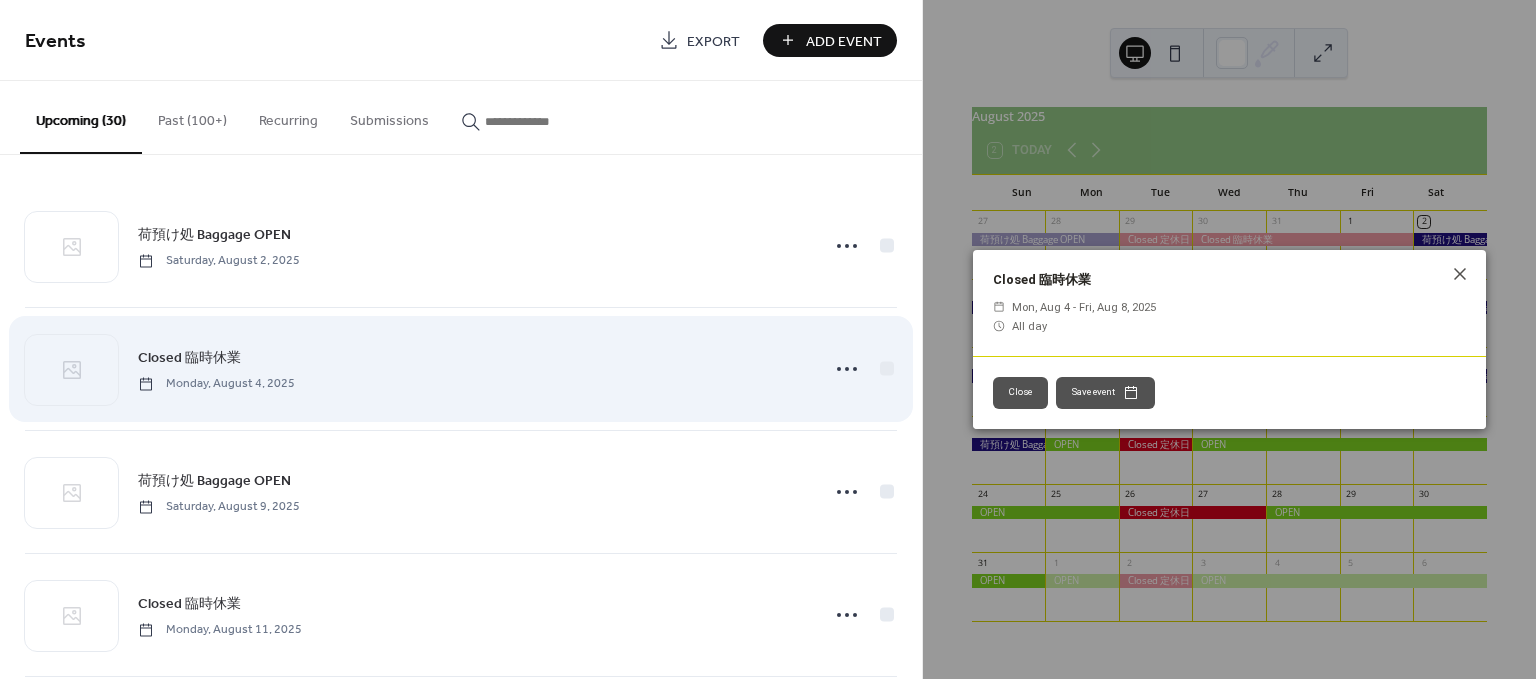 click on "Closed 臨時休業" at bounding box center [189, 358] 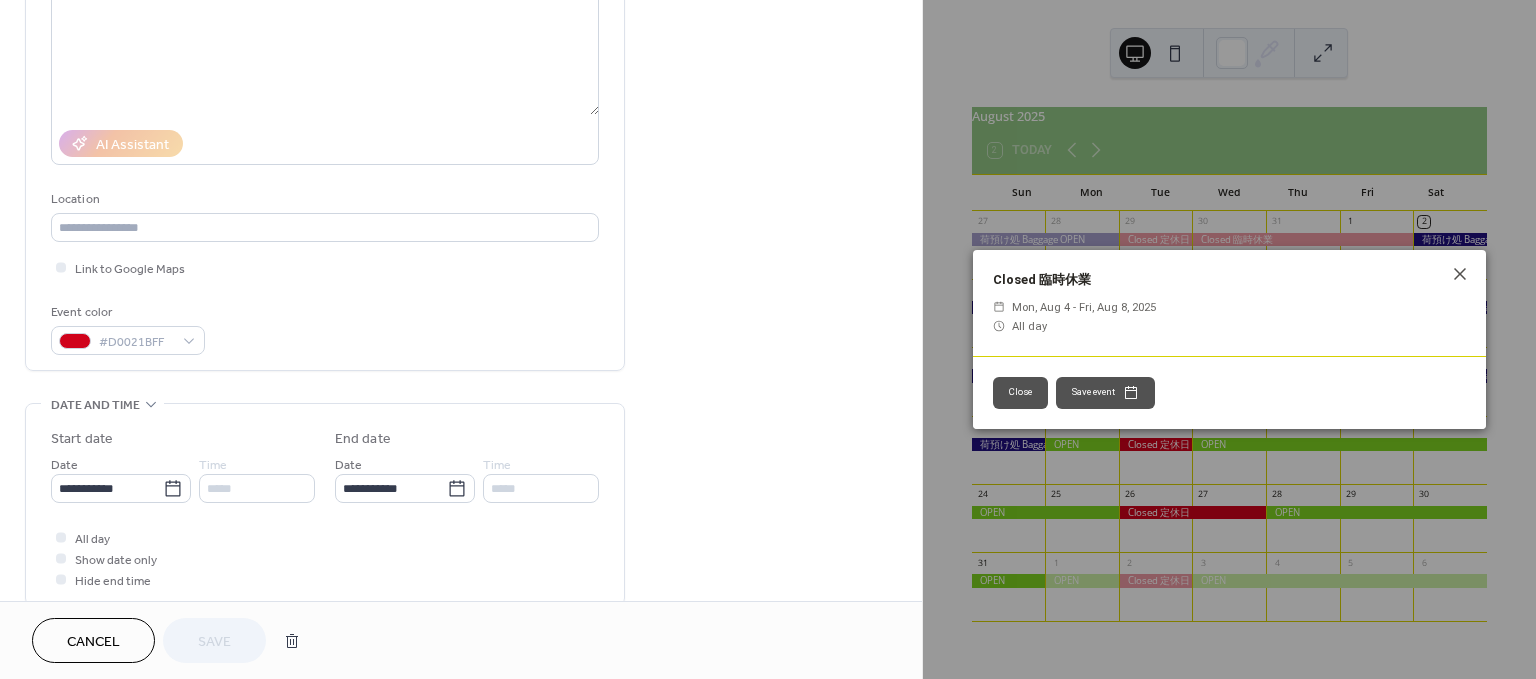 scroll, scrollTop: 251, scrollLeft: 0, axis: vertical 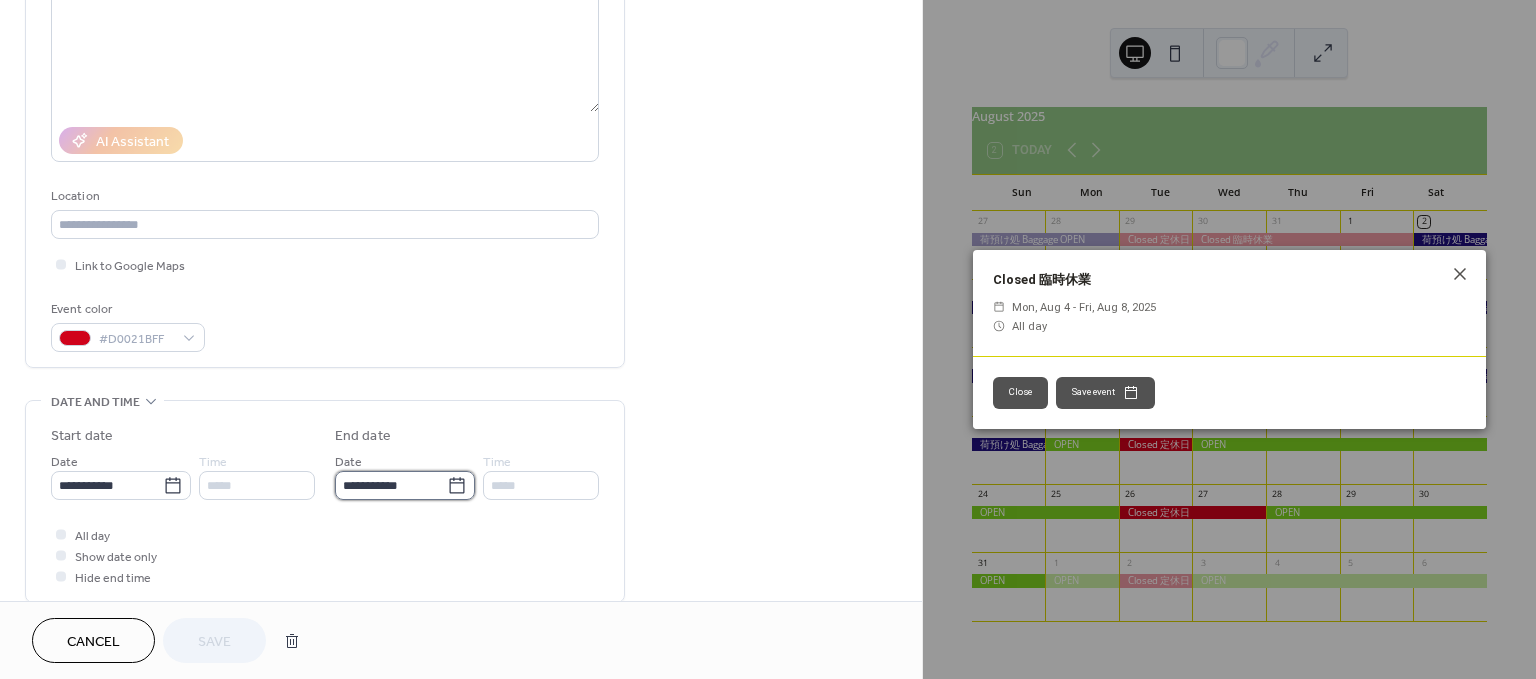 click on "**********" at bounding box center [391, 485] 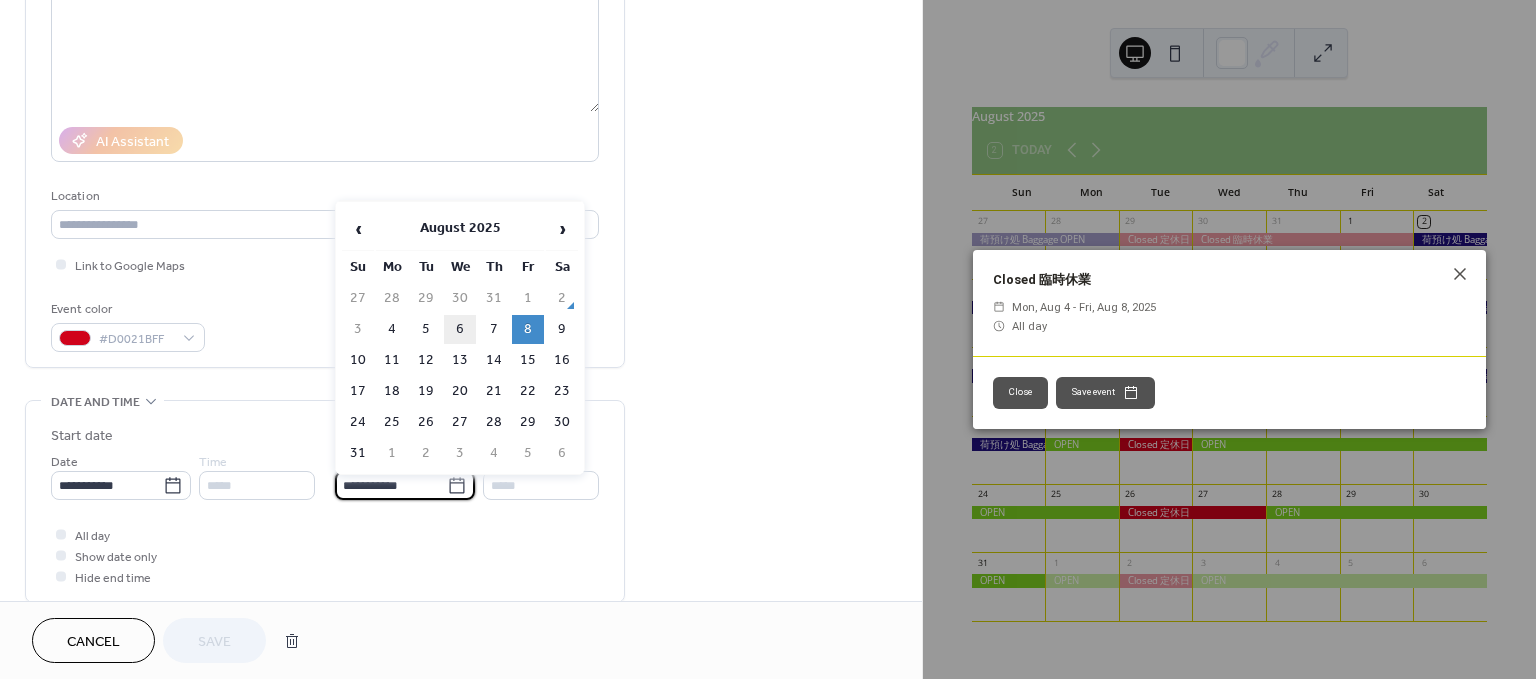 click on "6" at bounding box center [460, 329] 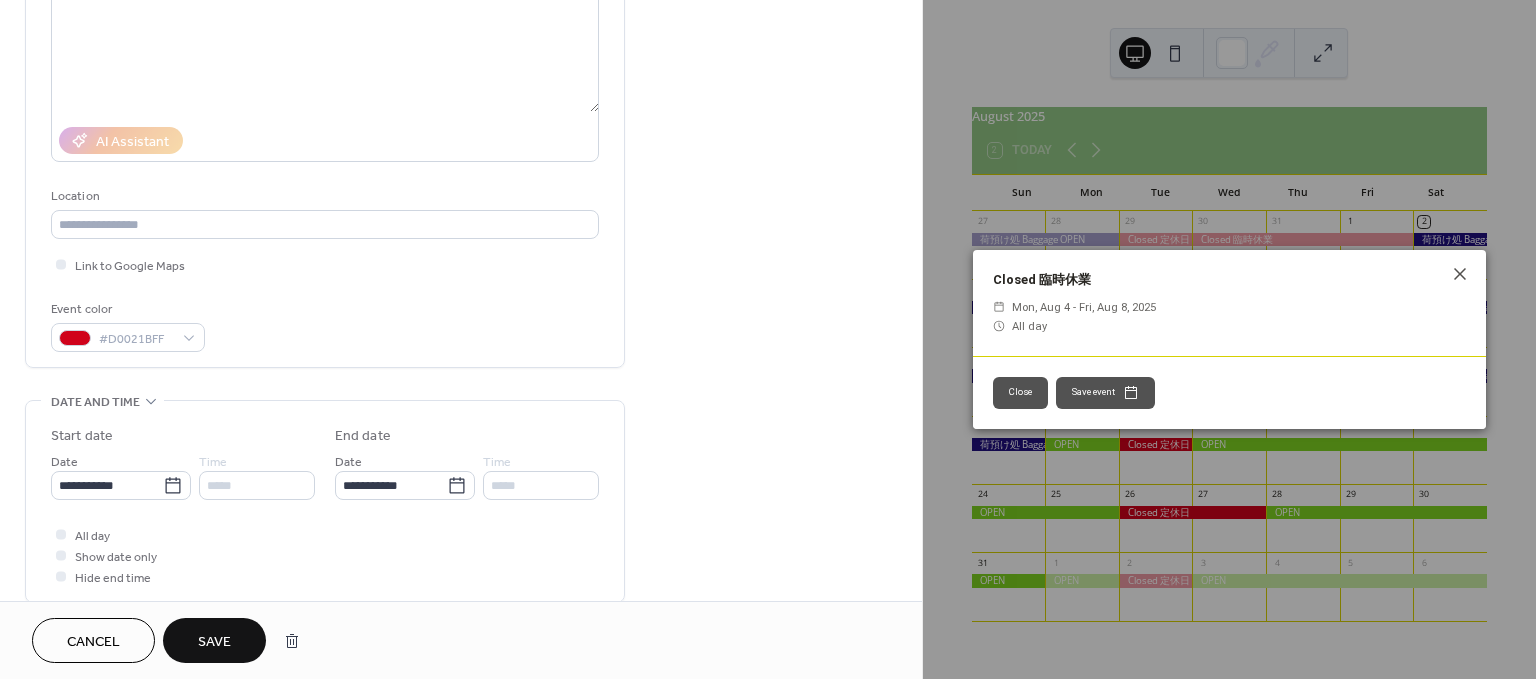click on "Save" at bounding box center (214, 642) 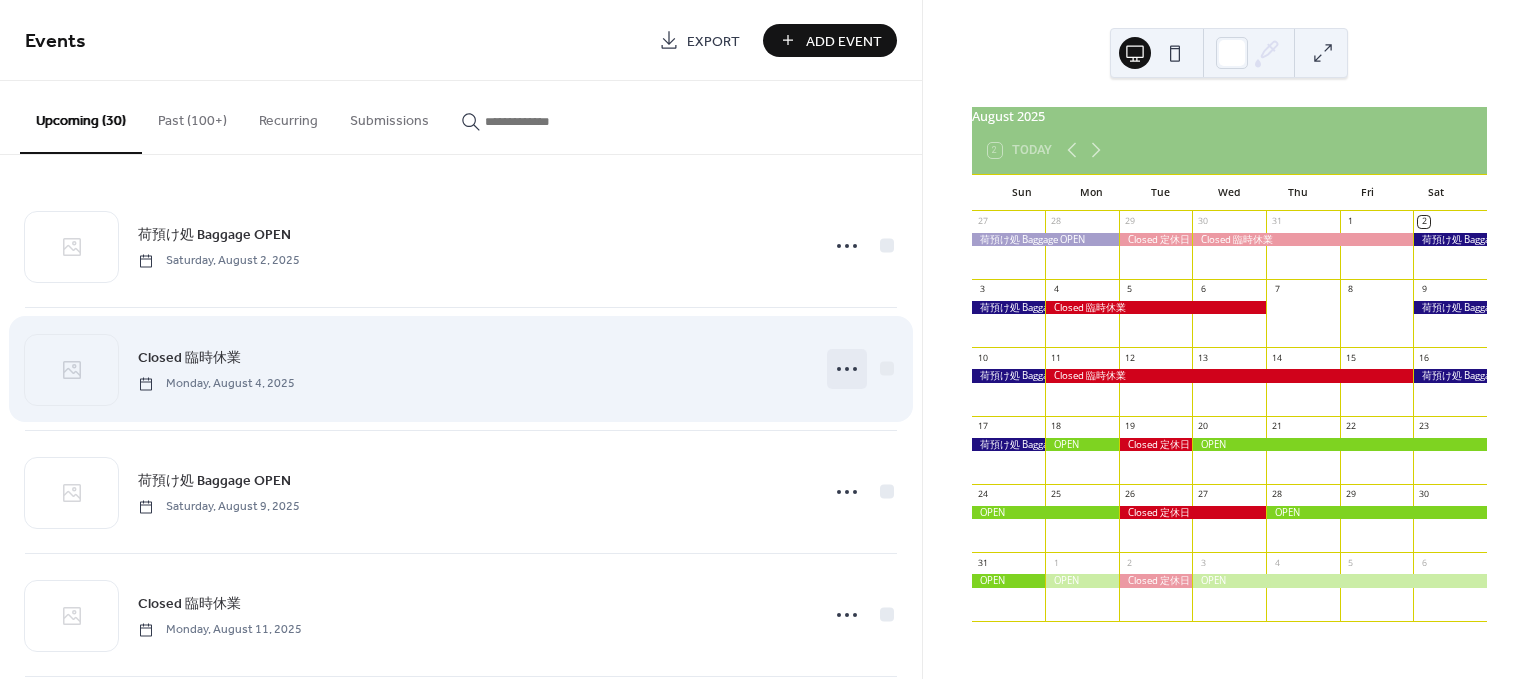 click 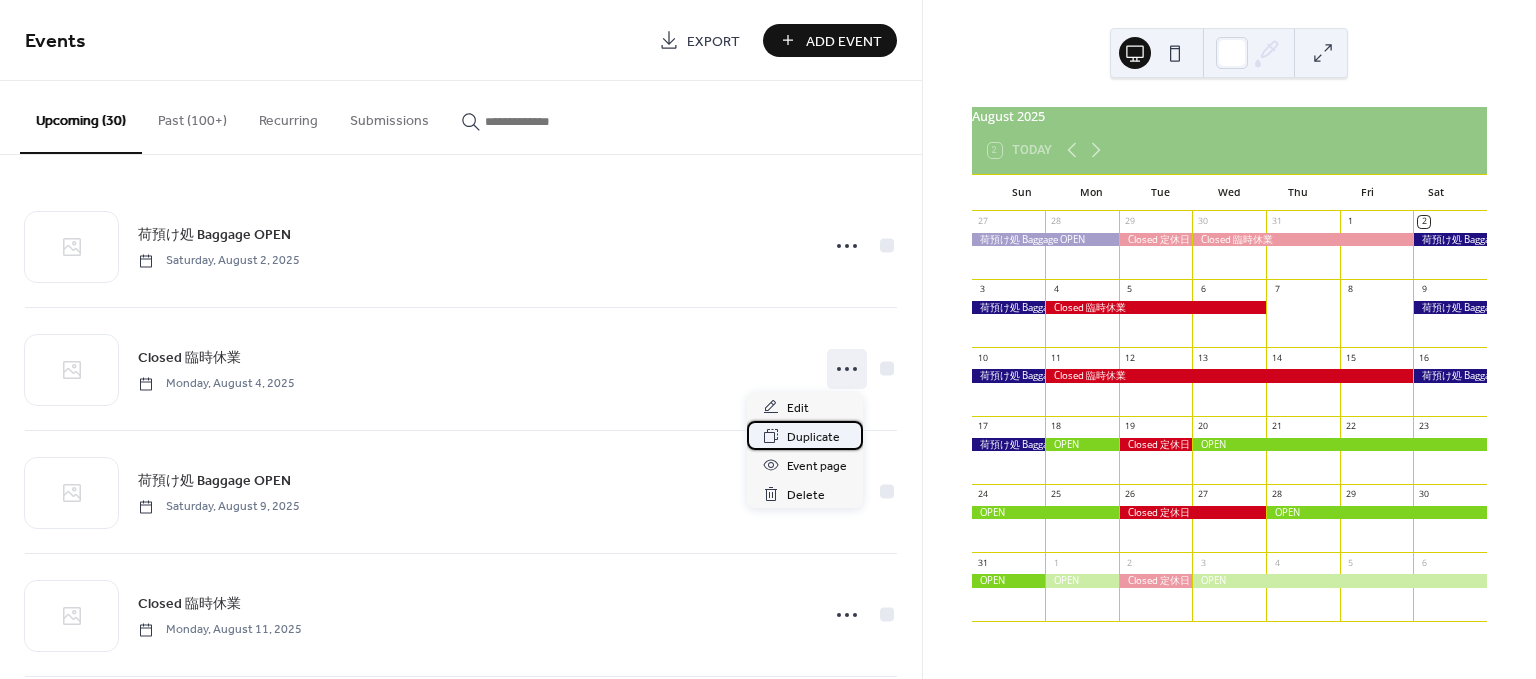 click on "Duplicate" at bounding box center (813, 437) 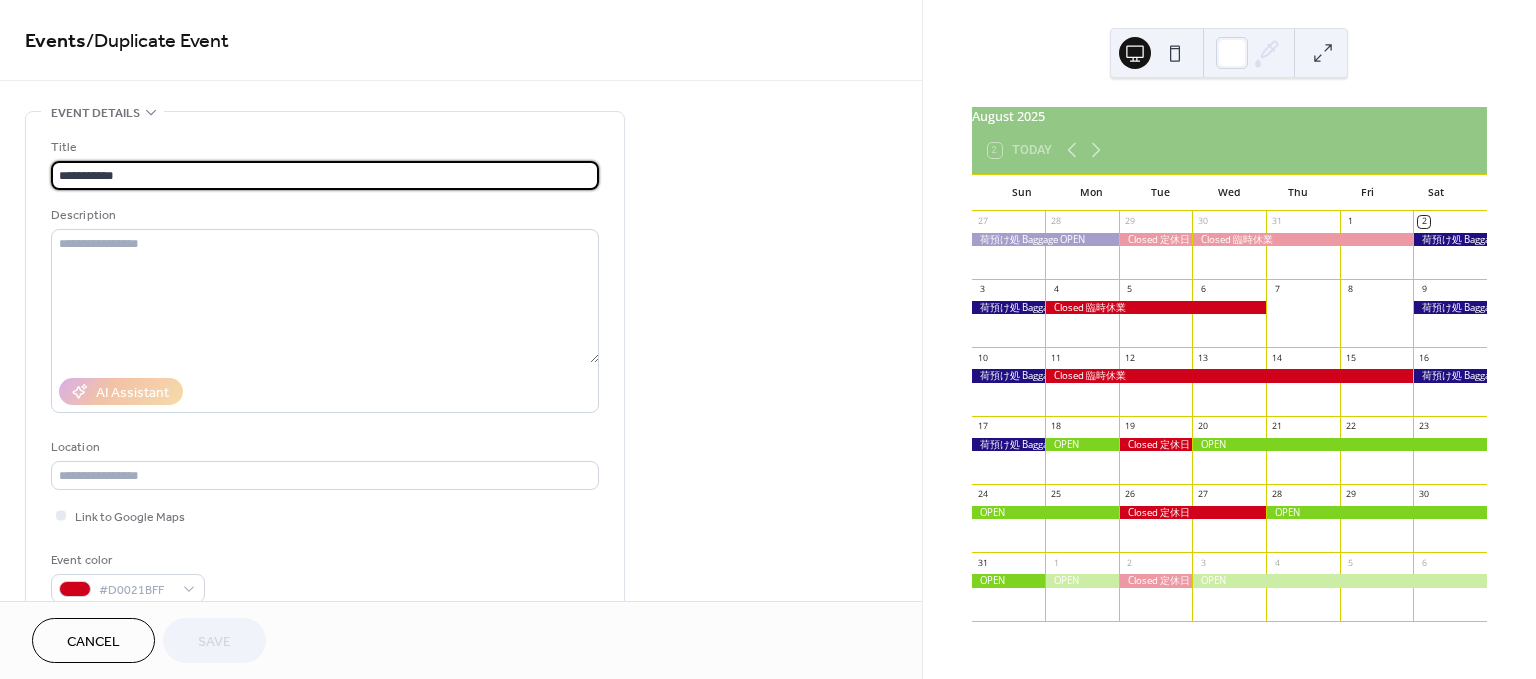 scroll, scrollTop: 500, scrollLeft: 0, axis: vertical 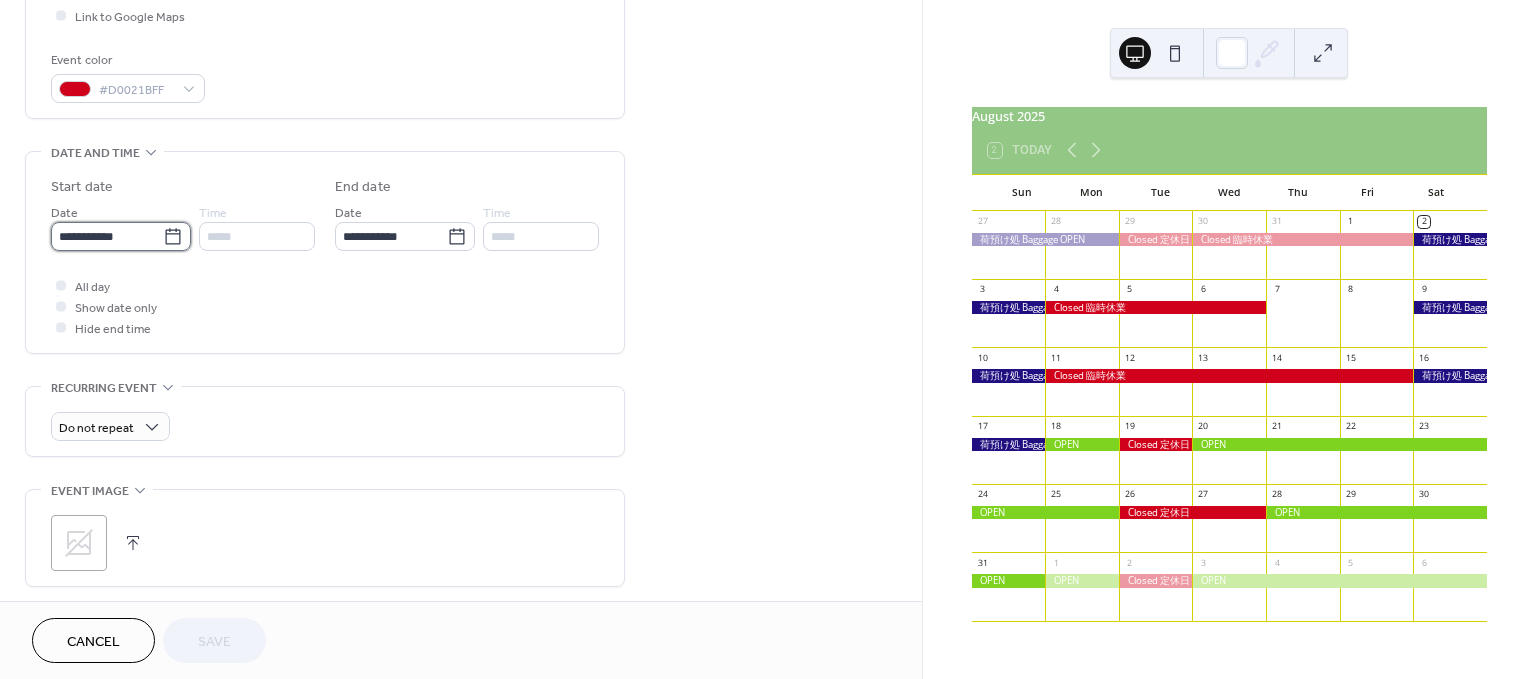 click on "**********" at bounding box center [107, 236] 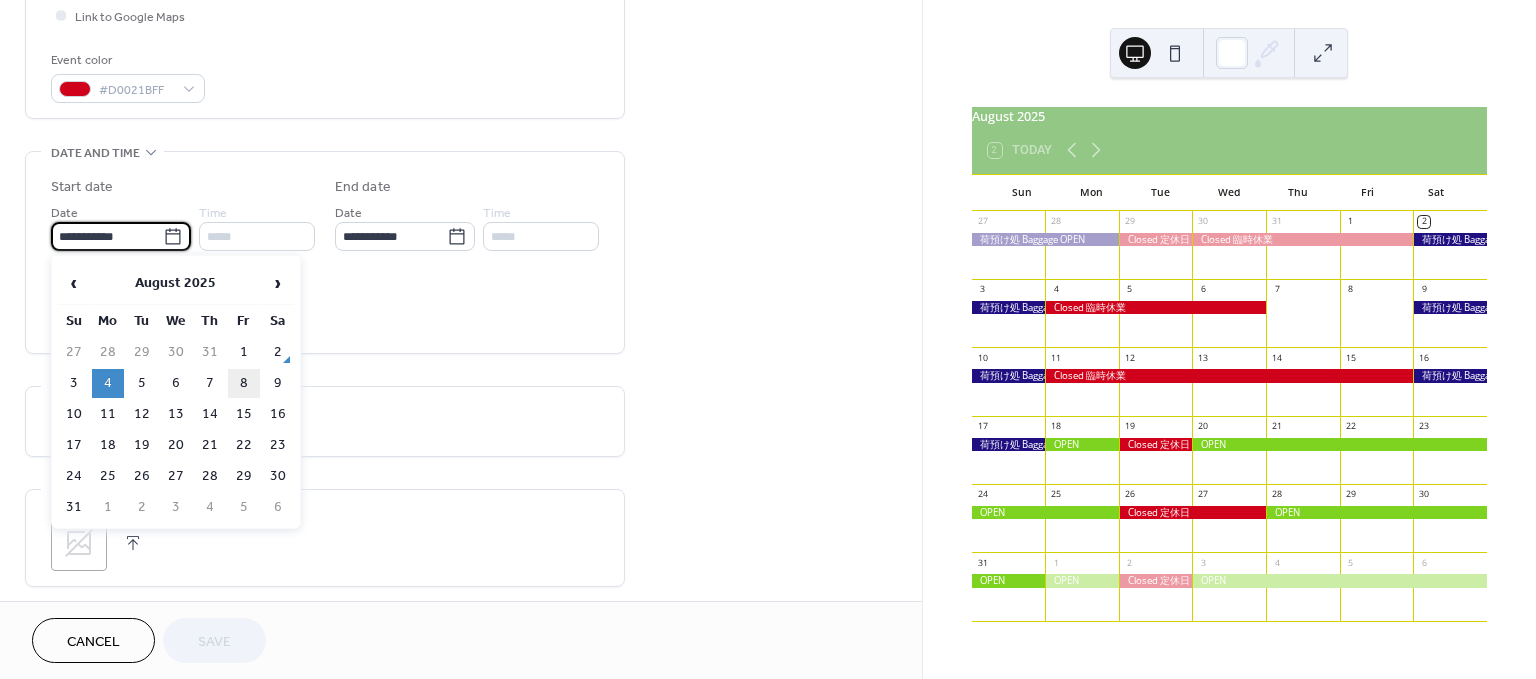 click on "8" at bounding box center (244, 383) 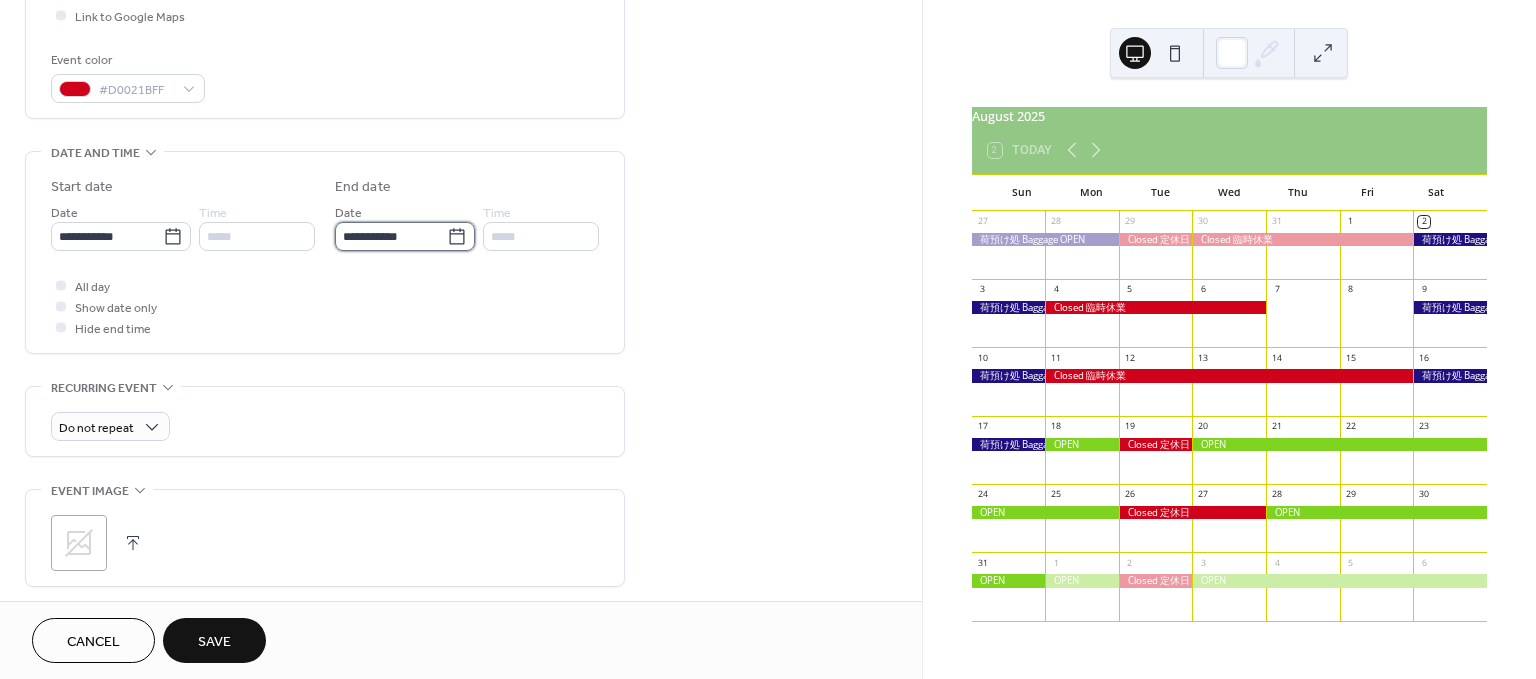 click on "**********" at bounding box center [391, 236] 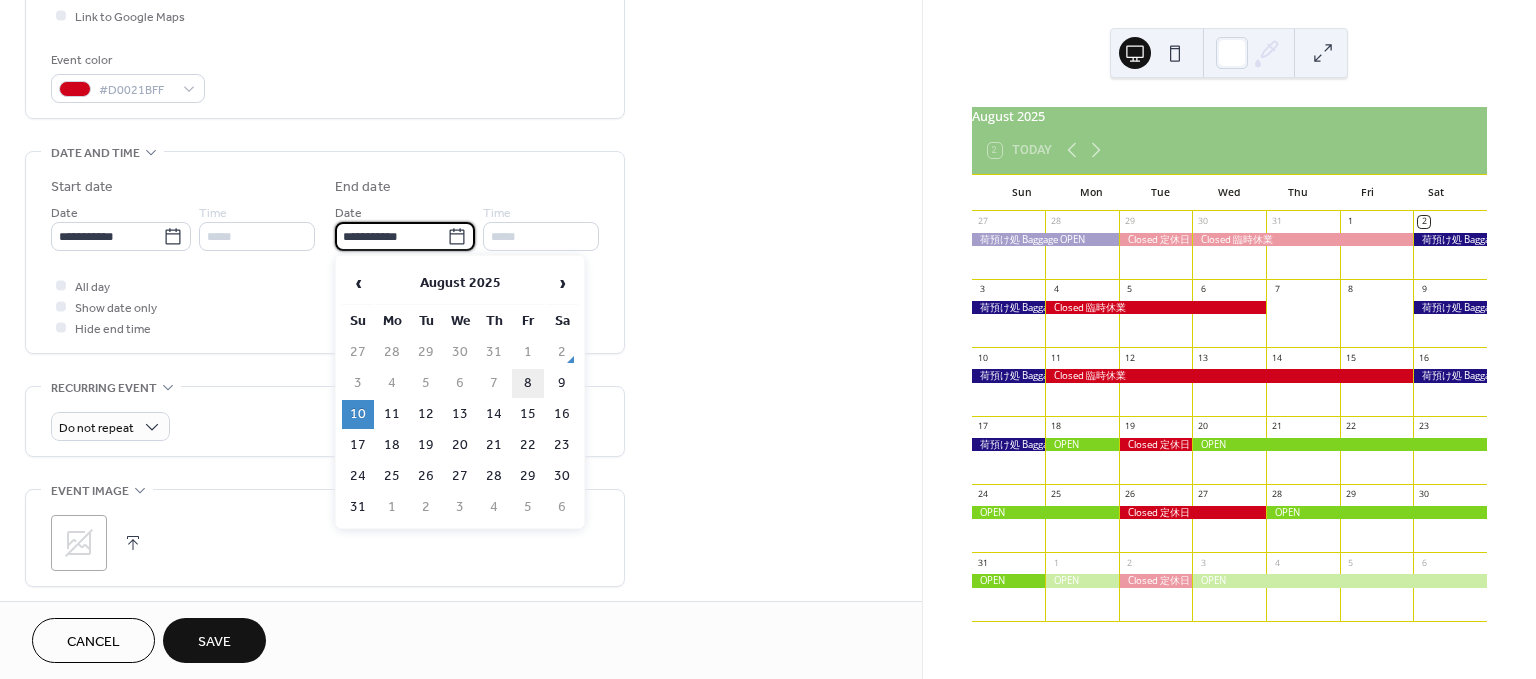 click on "8" at bounding box center (528, 383) 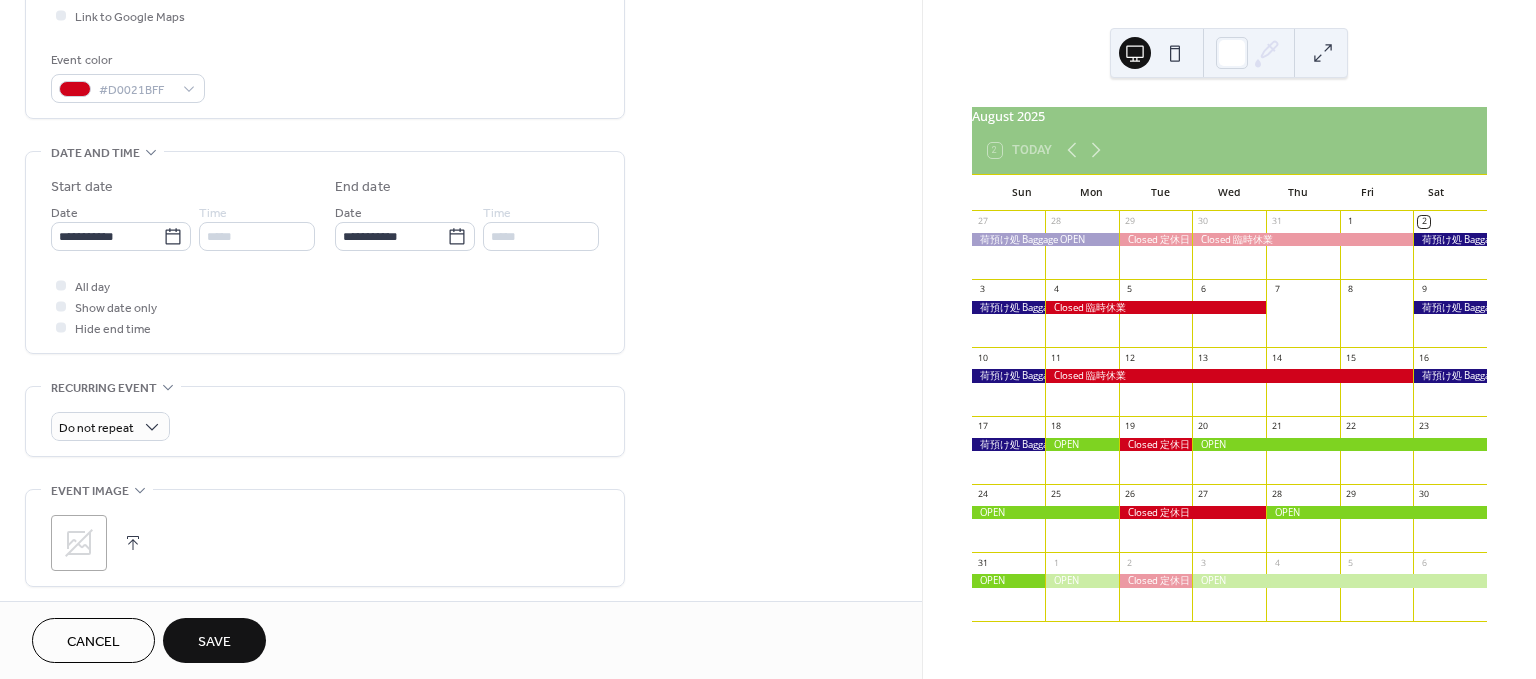 click on "Save" at bounding box center (214, 642) 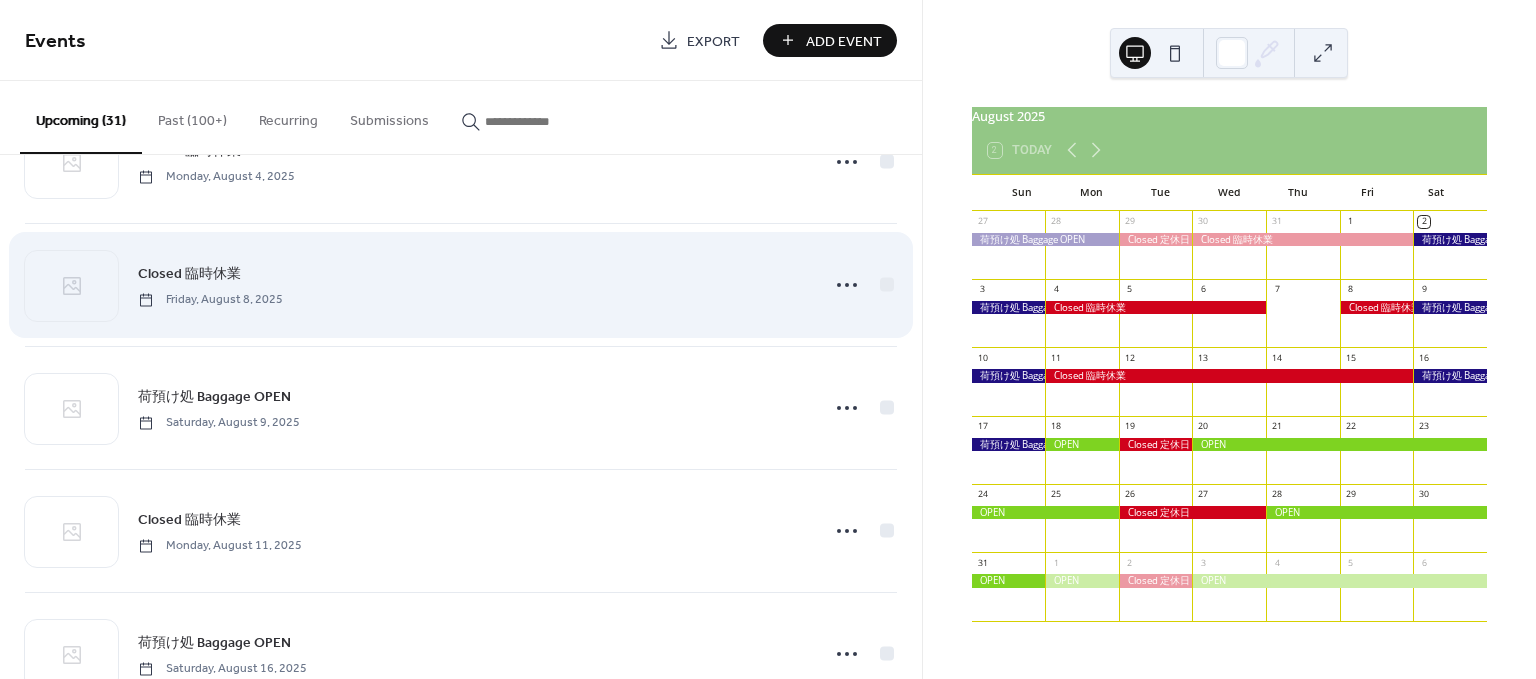 scroll, scrollTop: 216, scrollLeft: 0, axis: vertical 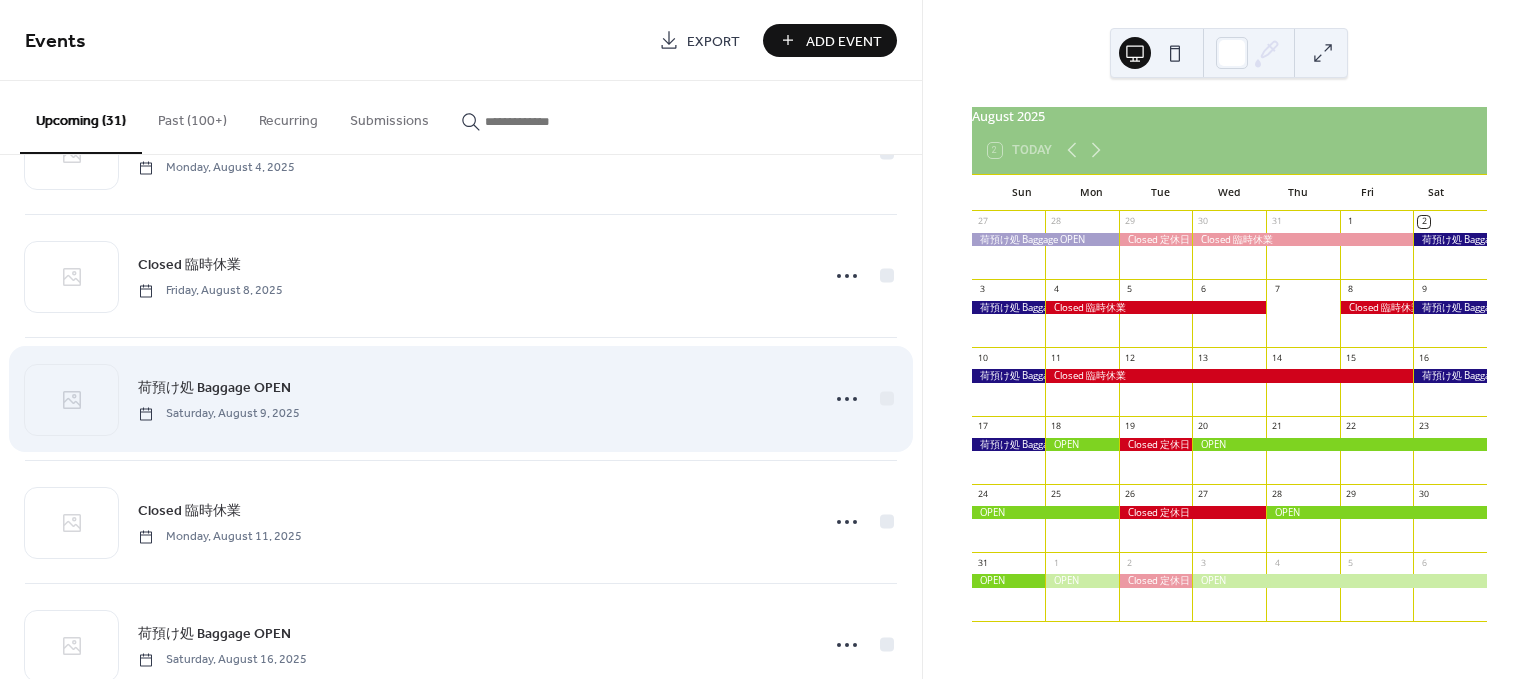 click on "荷預け処 Baggage OPEN" at bounding box center [214, 388] 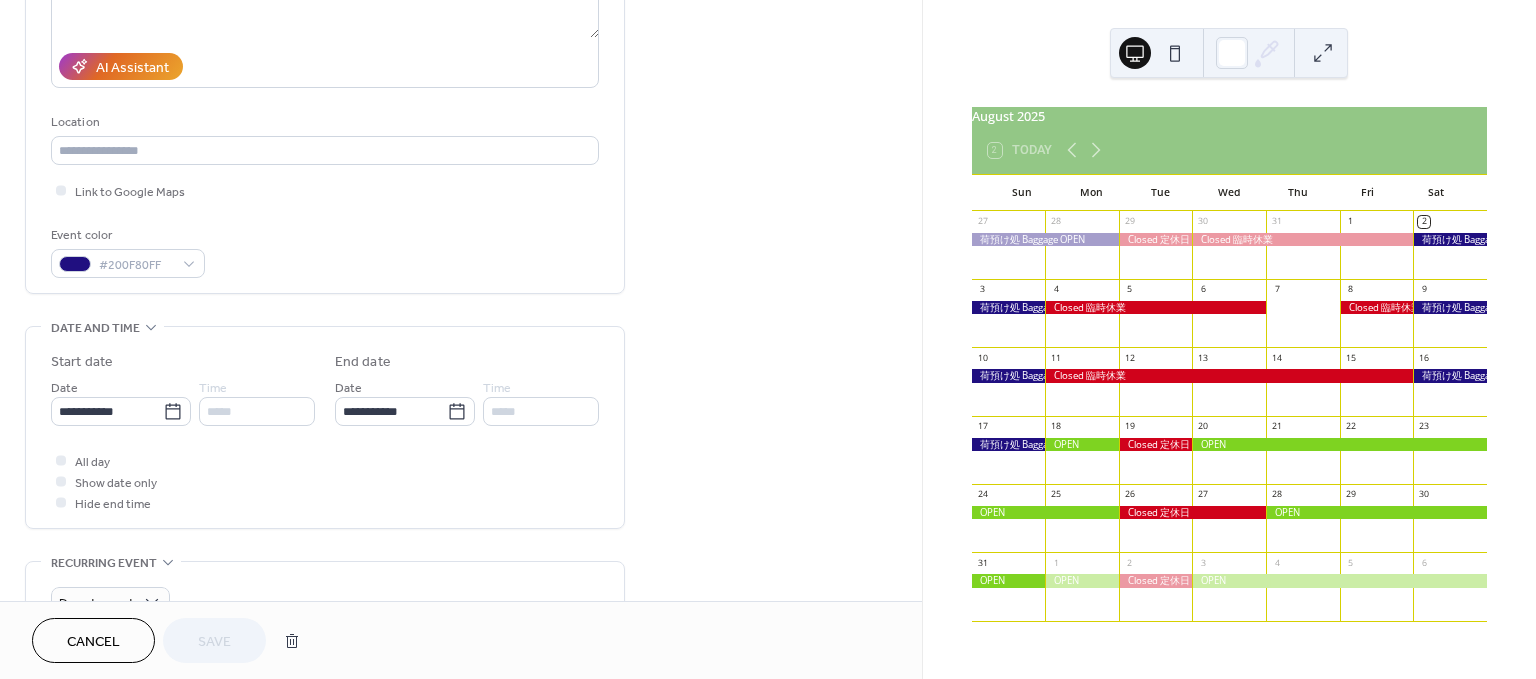 scroll, scrollTop: 324, scrollLeft: 0, axis: vertical 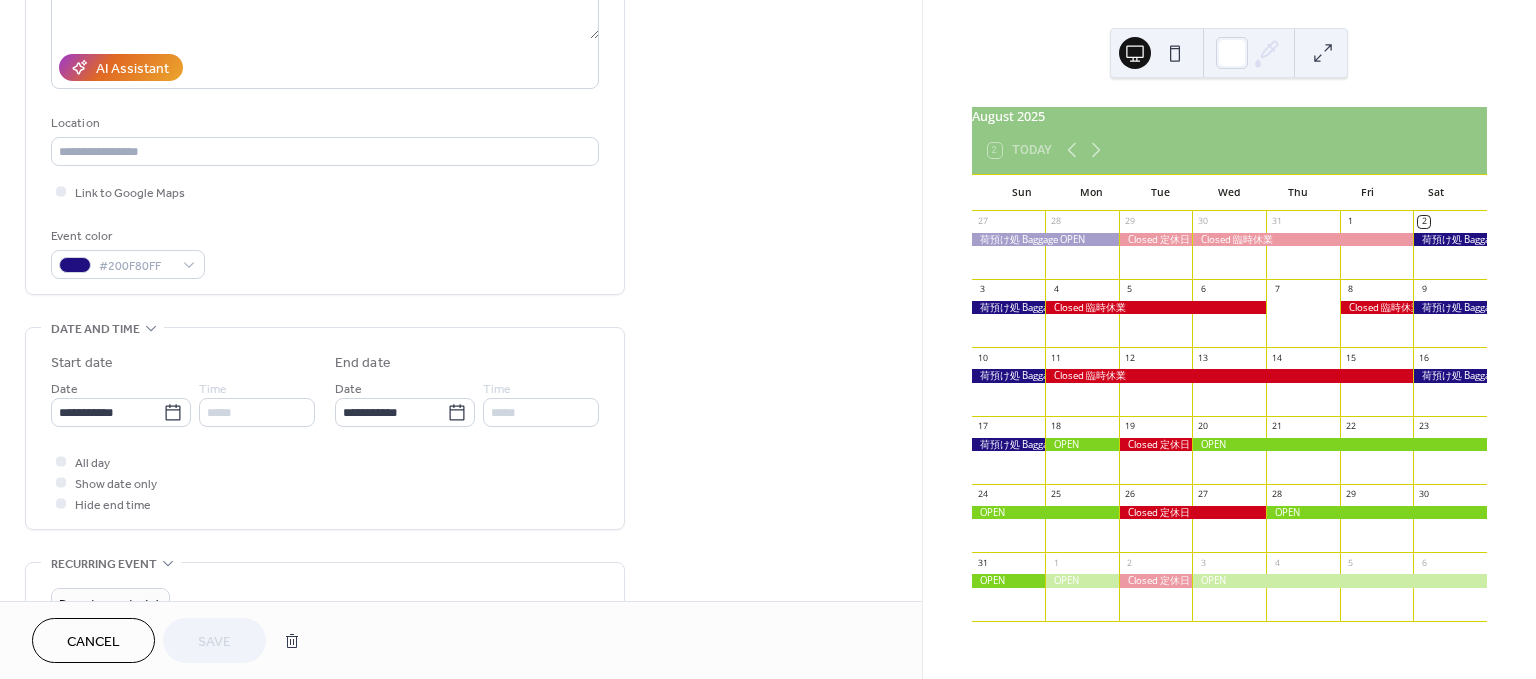 click on "**********" at bounding box center [325, 433] 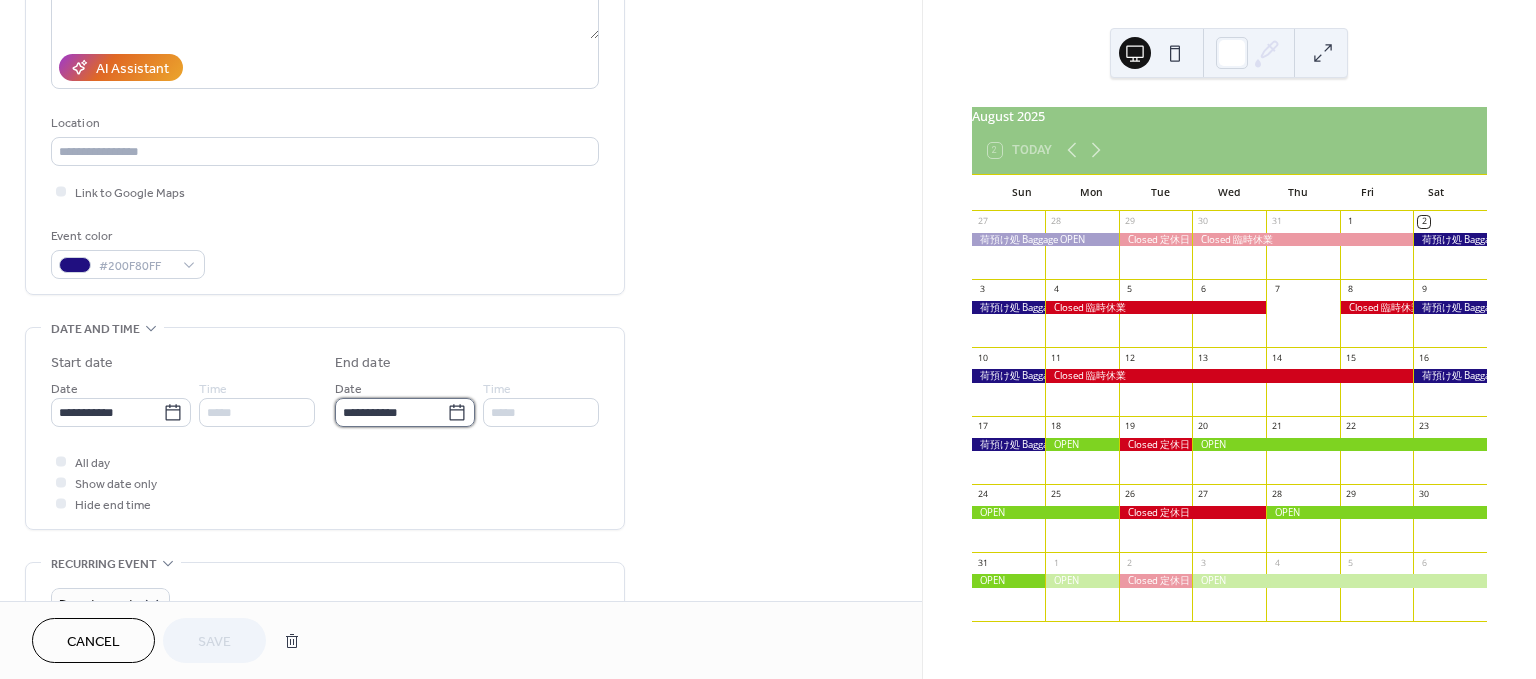 click on "**********" at bounding box center [391, 412] 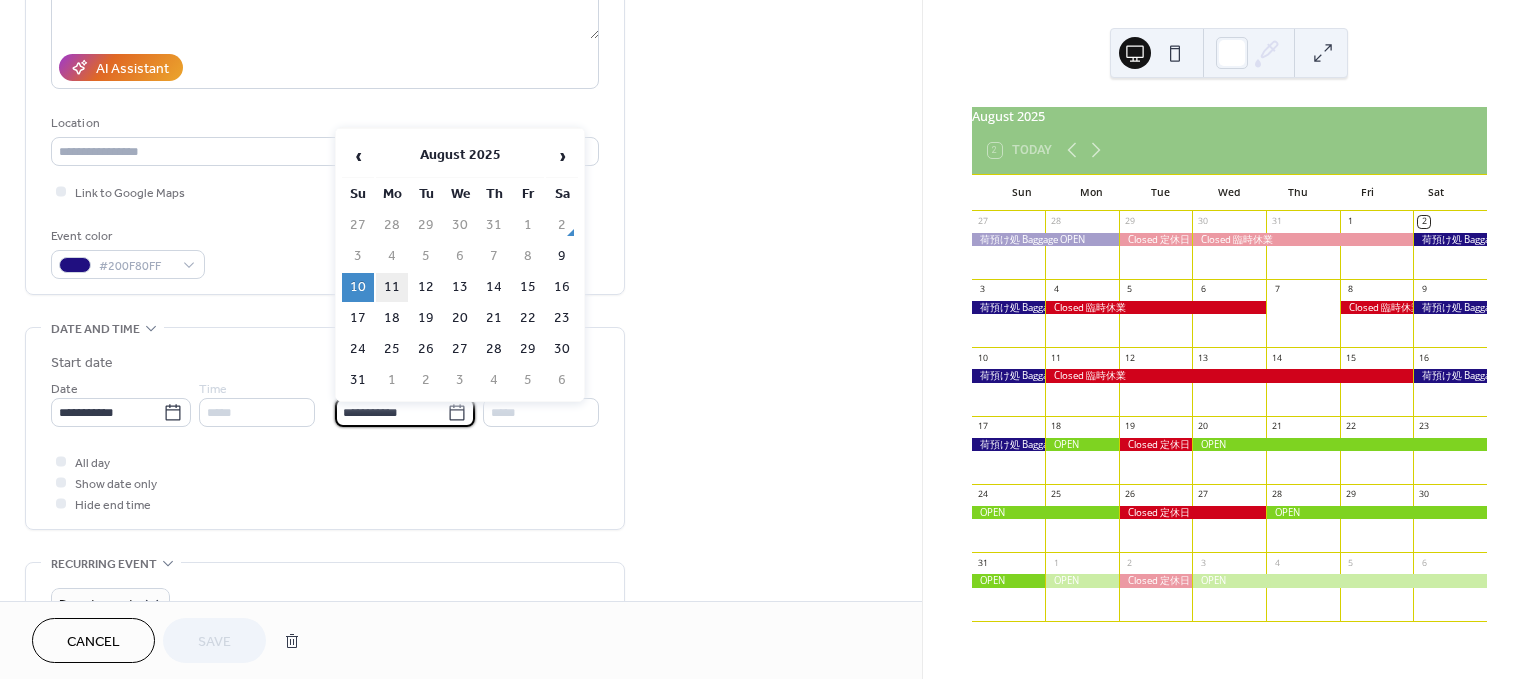 click on "11" at bounding box center [392, 287] 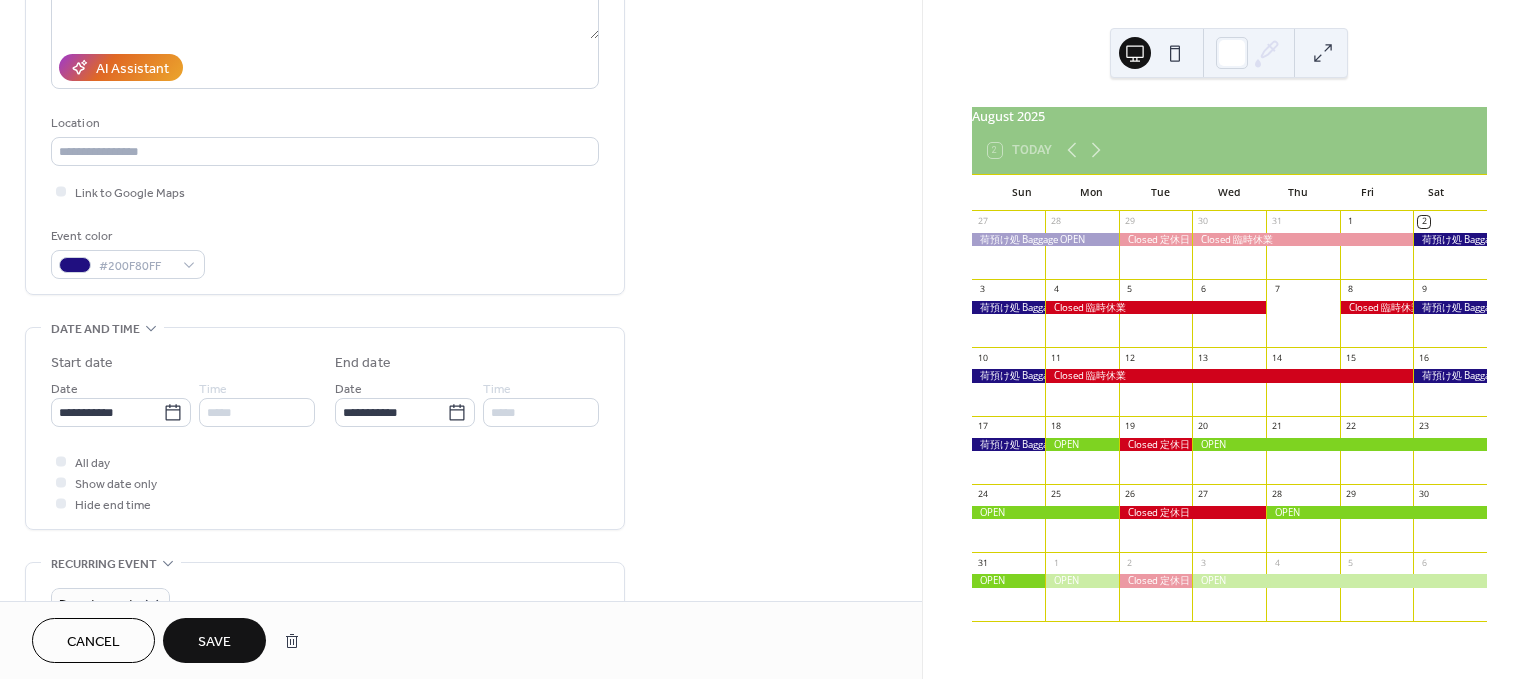 click on "Save" at bounding box center (214, 642) 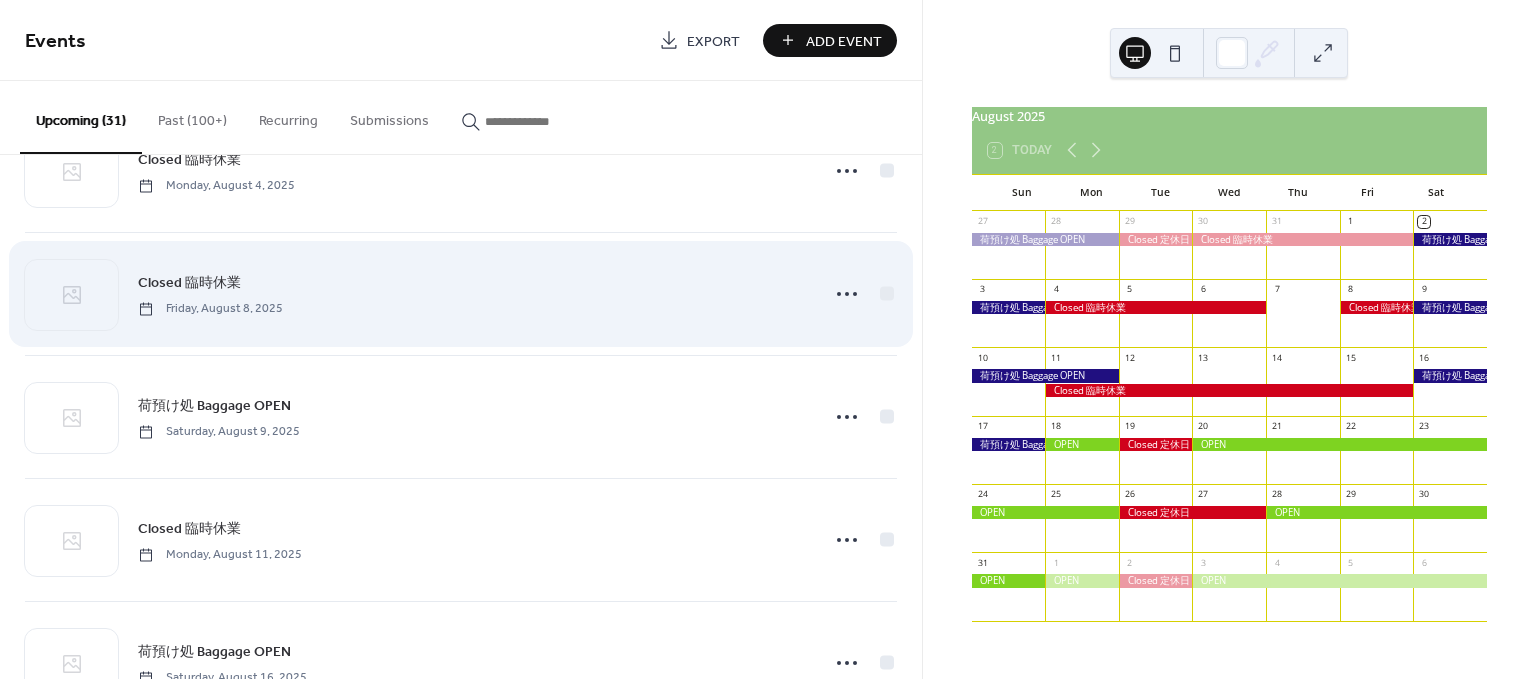 scroll, scrollTop: 202, scrollLeft: 0, axis: vertical 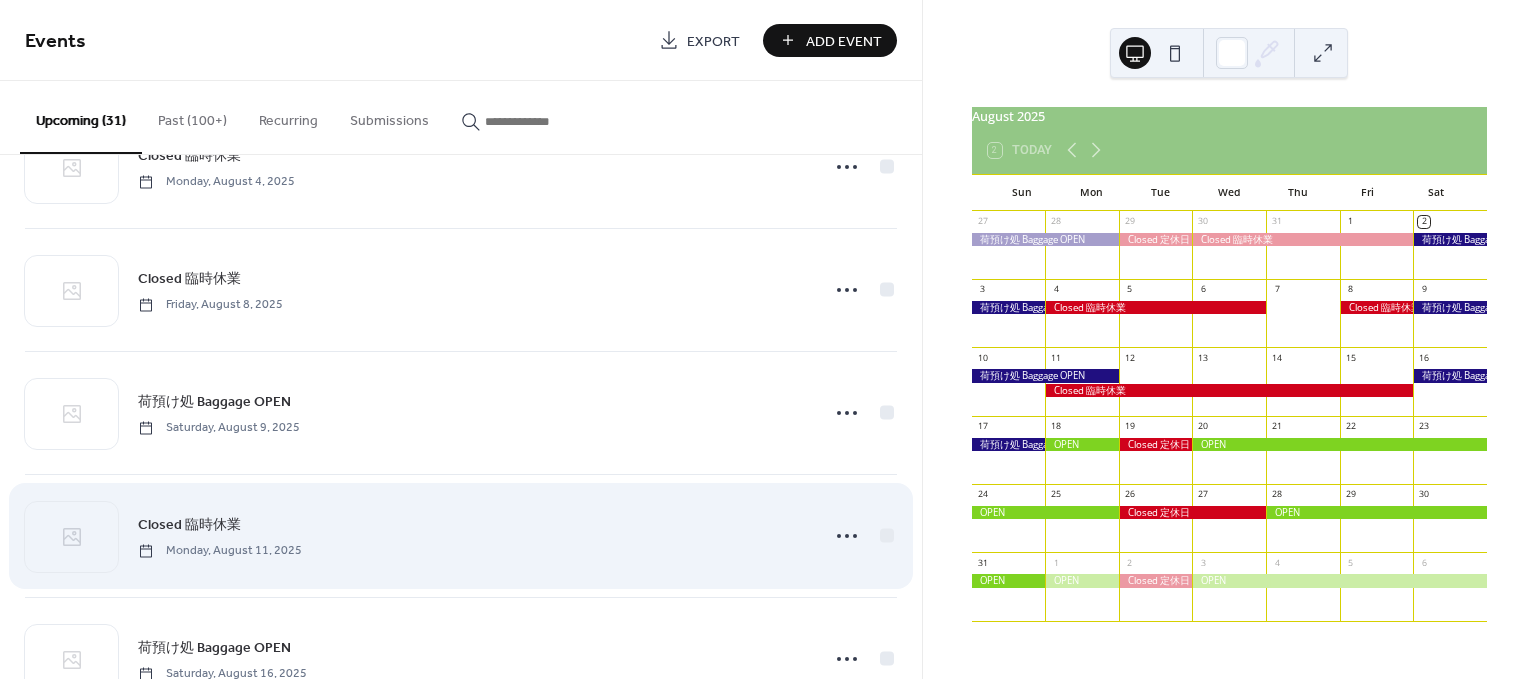 click on "Closed 臨時休業 Monday, August 11, 2025" at bounding box center [472, 535] 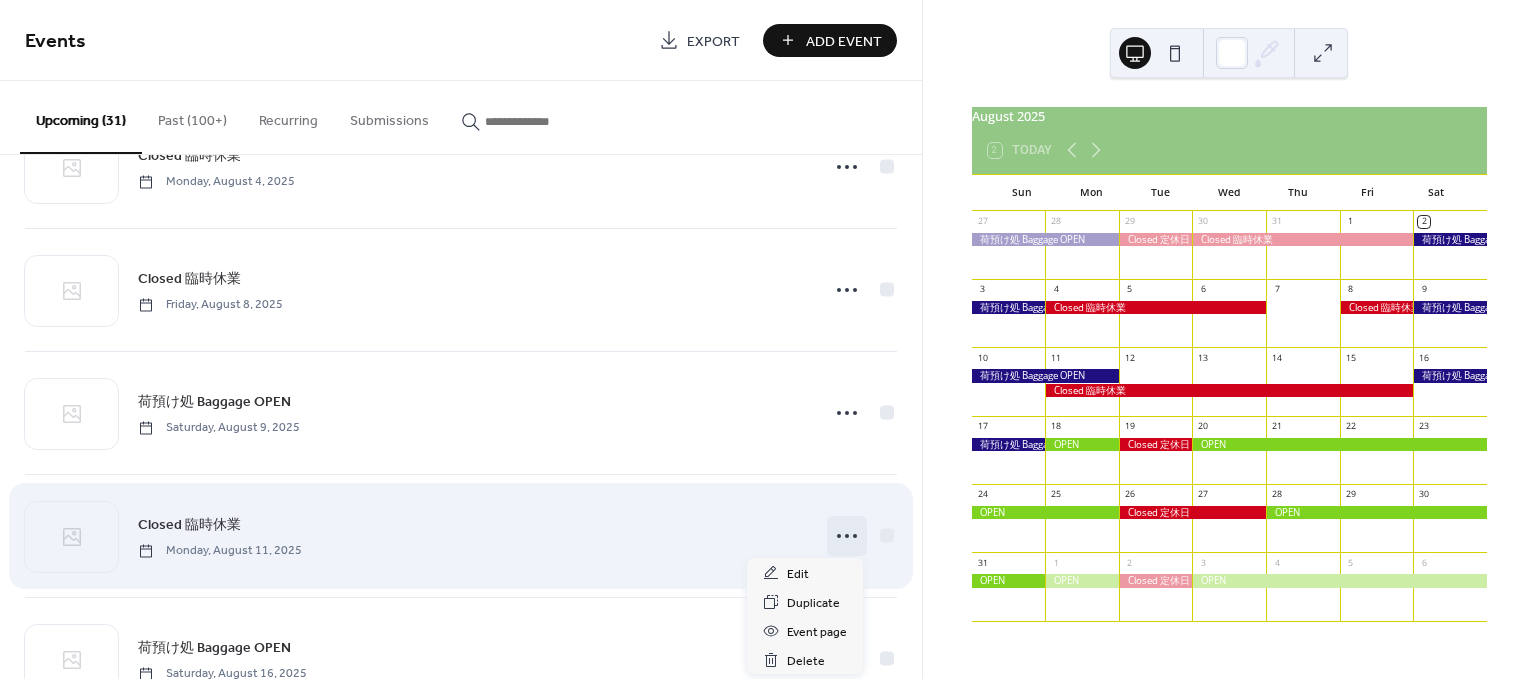 click 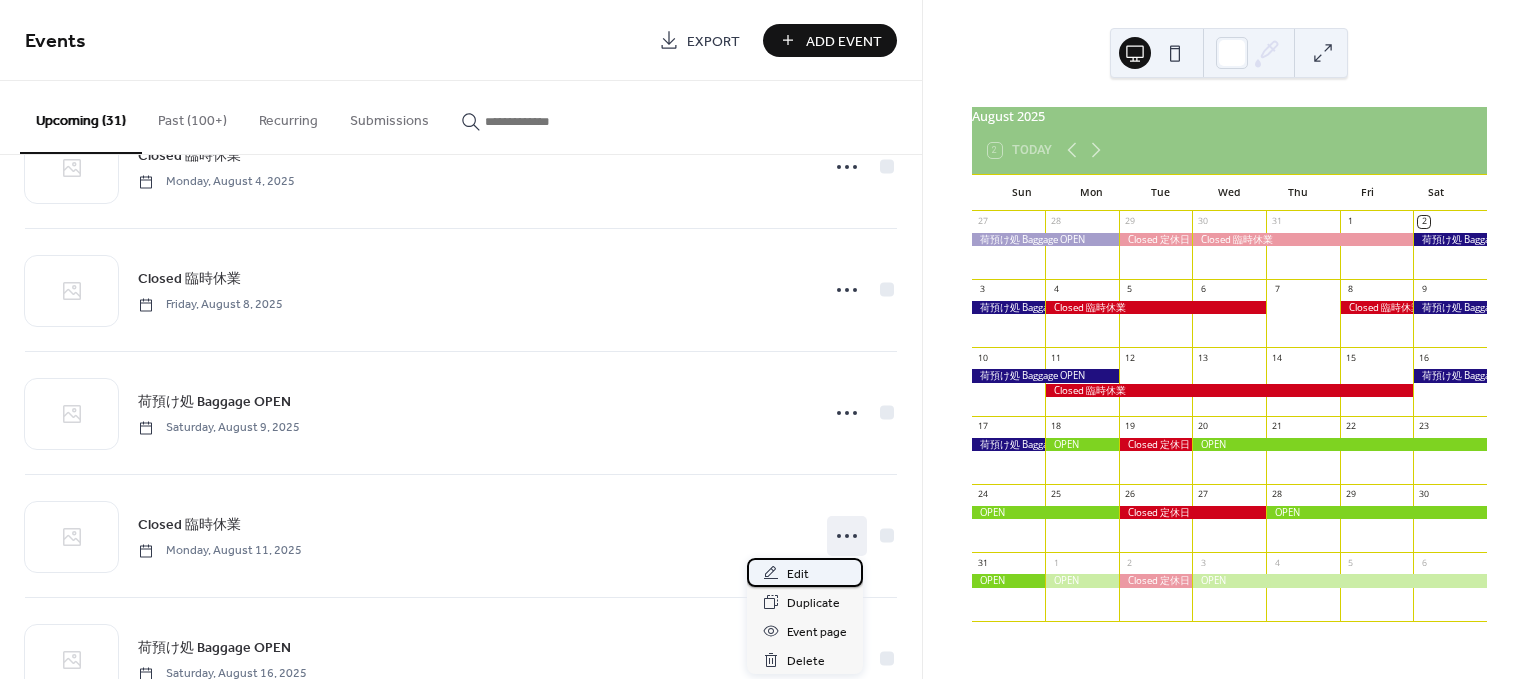 click on "Edit" at bounding box center [805, 572] 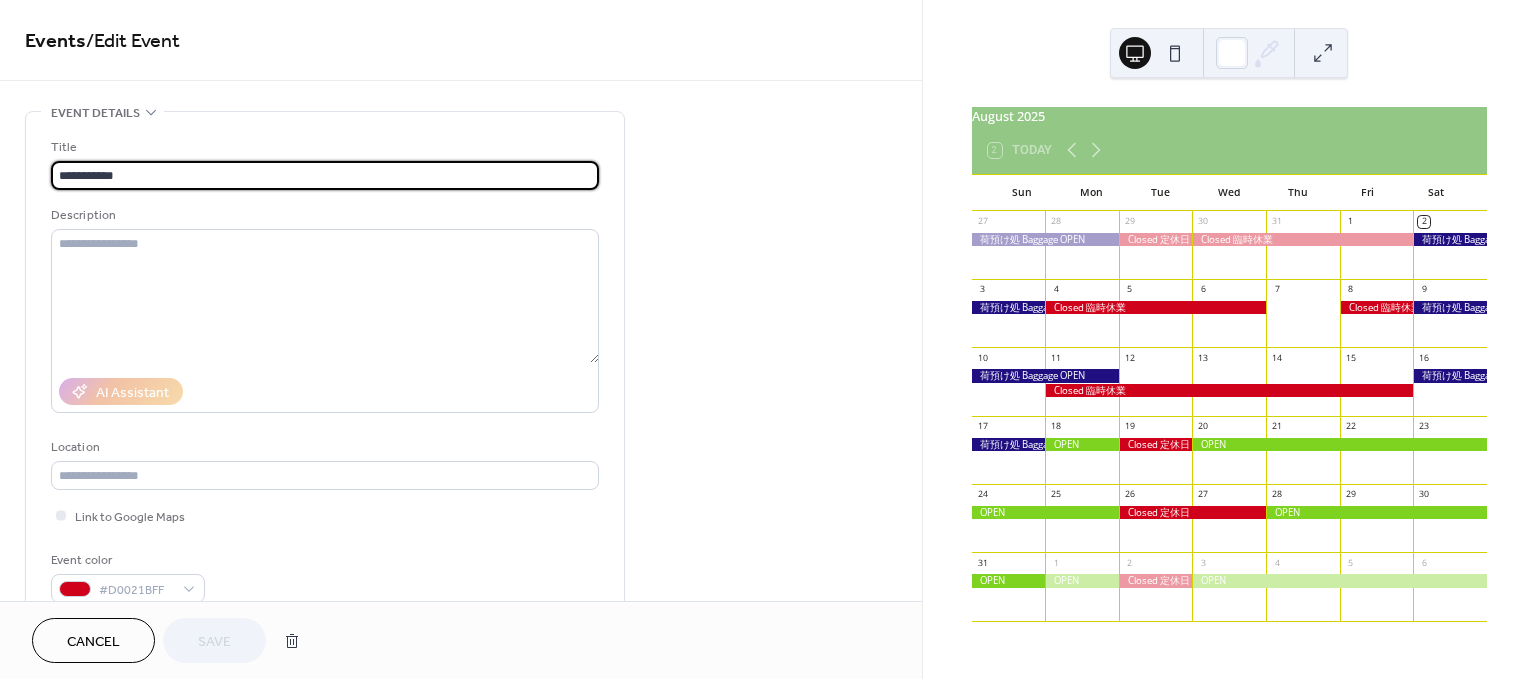 scroll, scrollTop: 231, scrollLeft: 0, axis: vertical 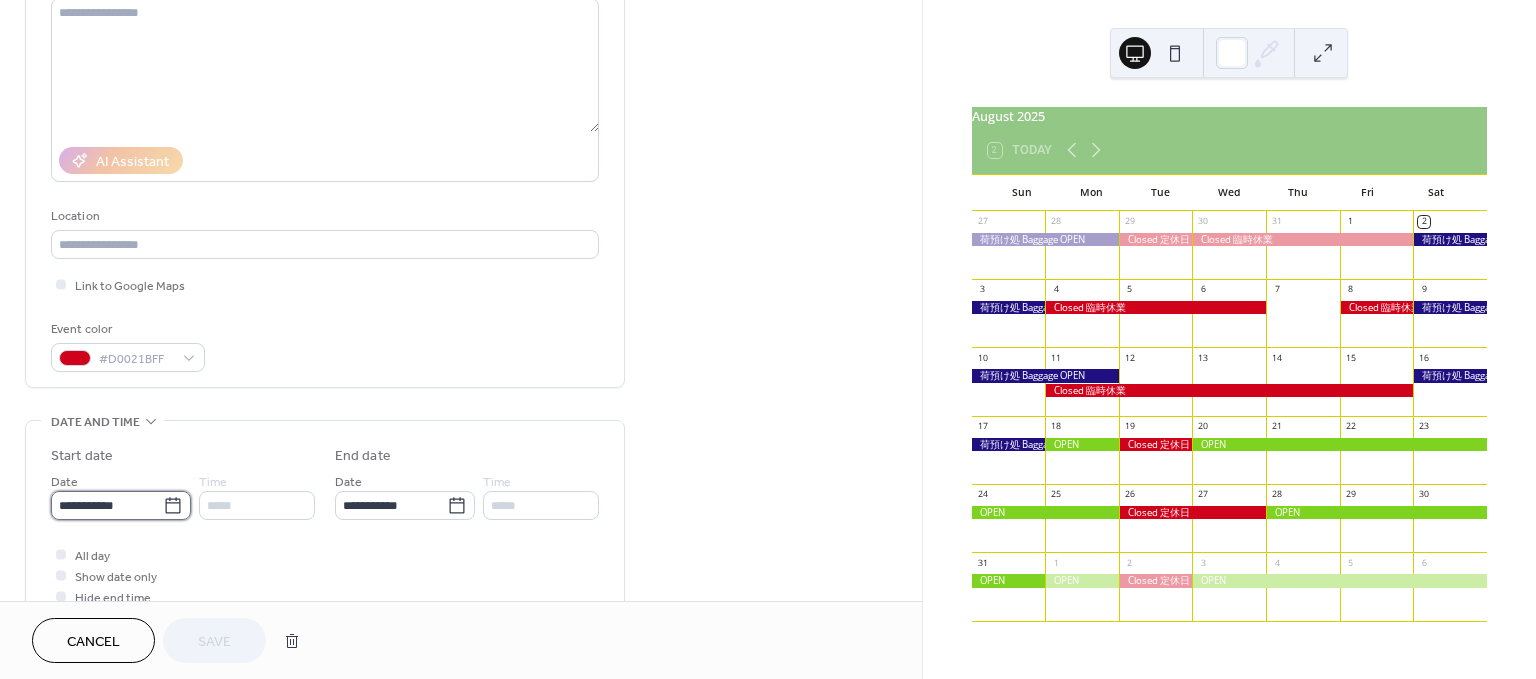 click on "**********" at bounding box center [107, 505] 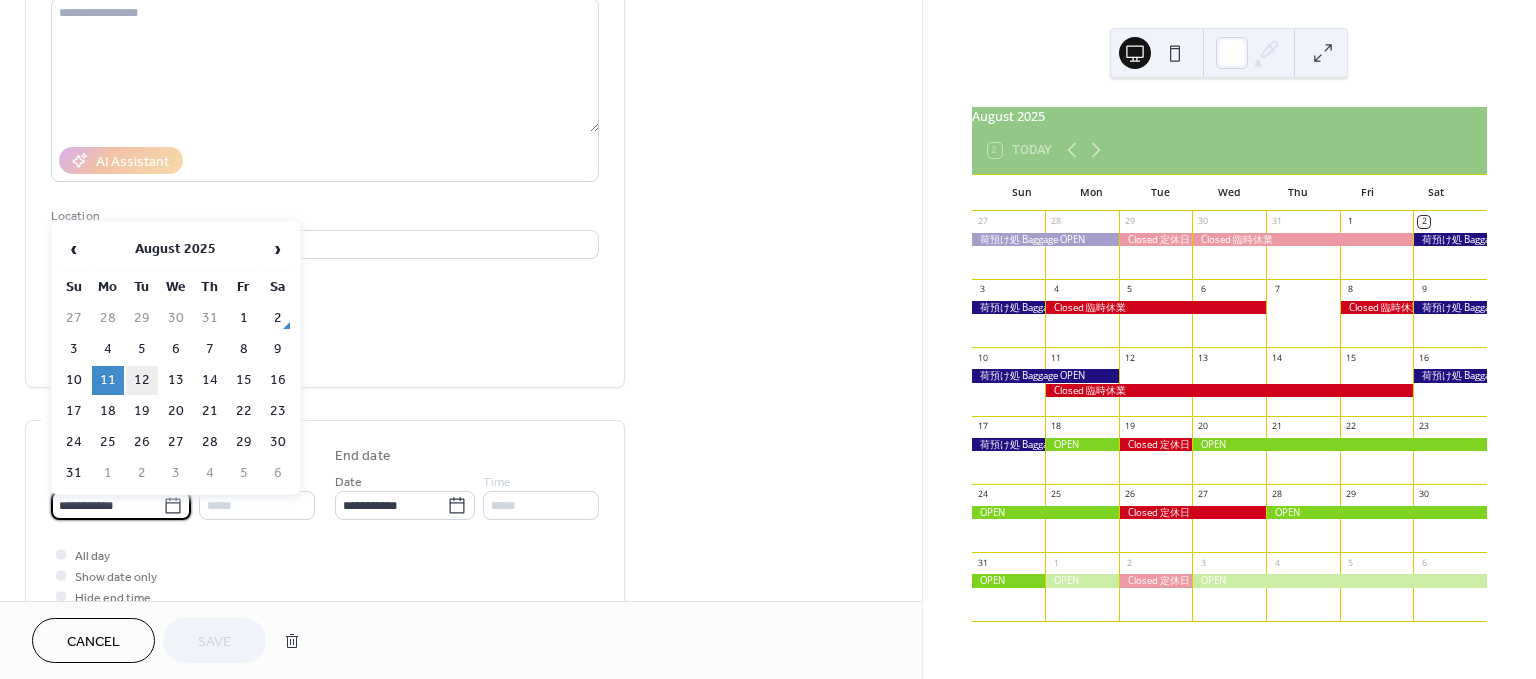 click on "12" at bounding box center [142, 380] 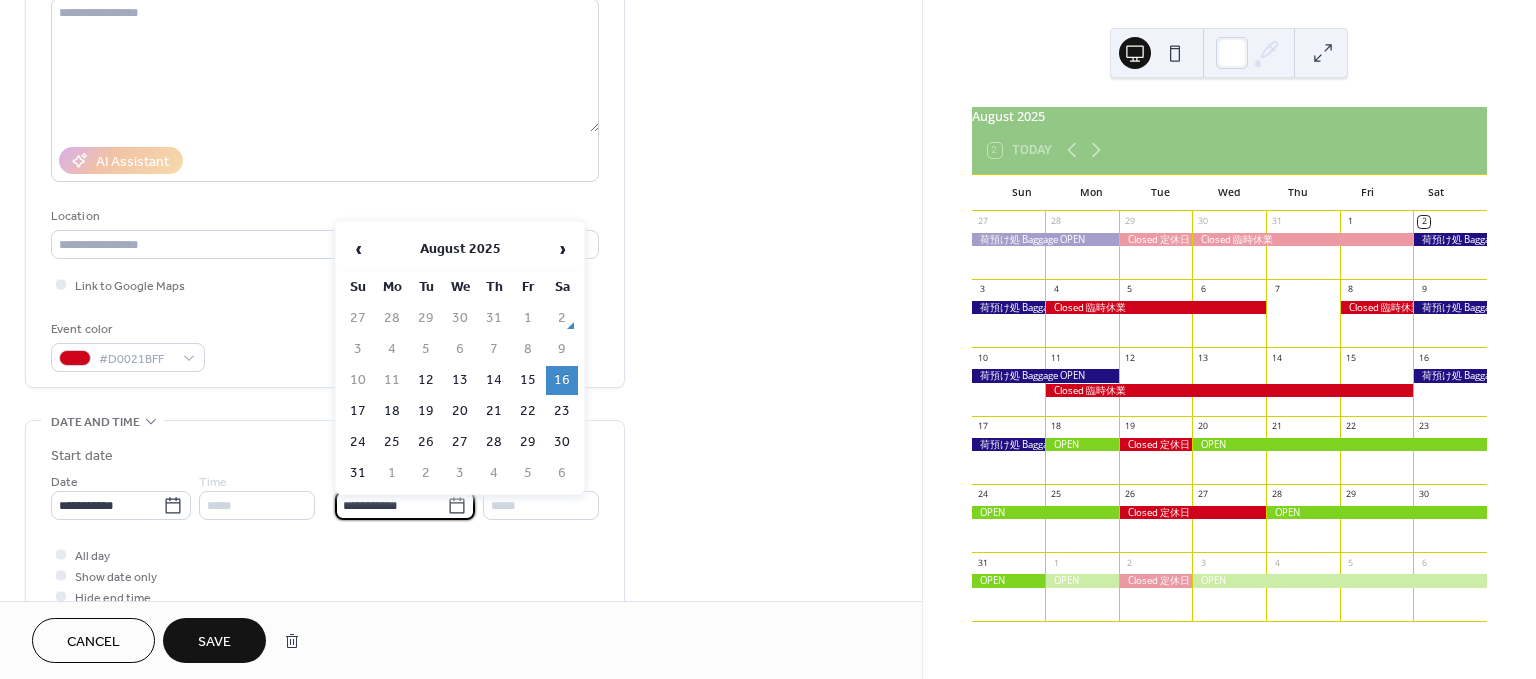 click on "**********" at bounding box center (391, 505) 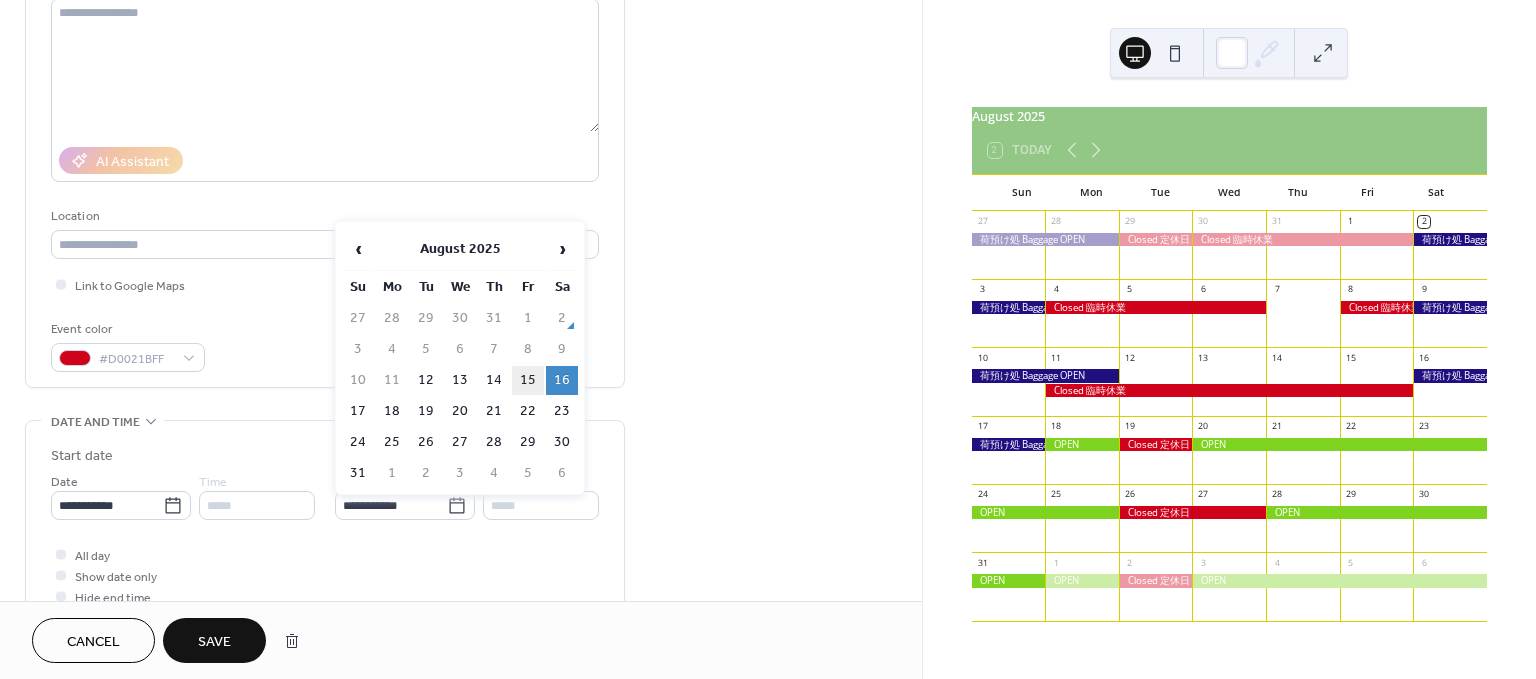 click on "15" at bounding box center (528, 380) 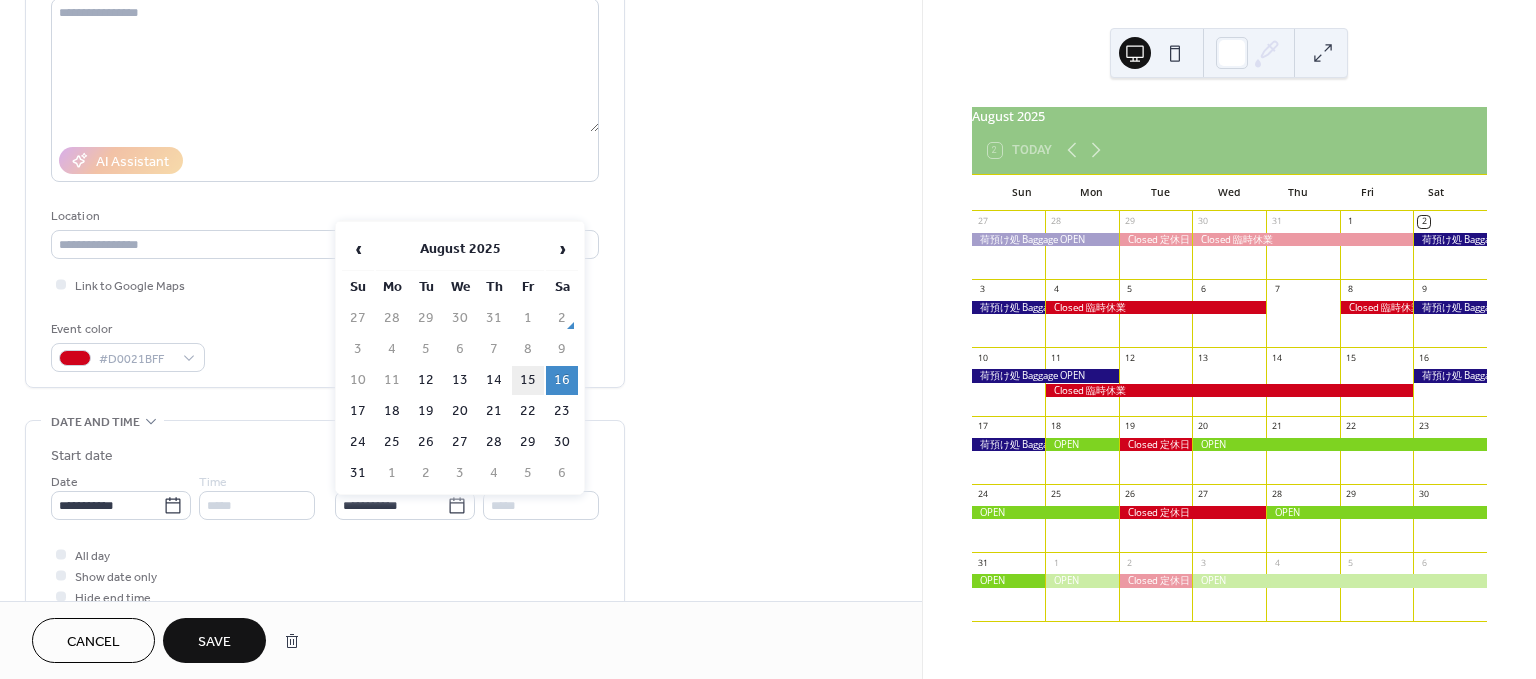 type on "**********" 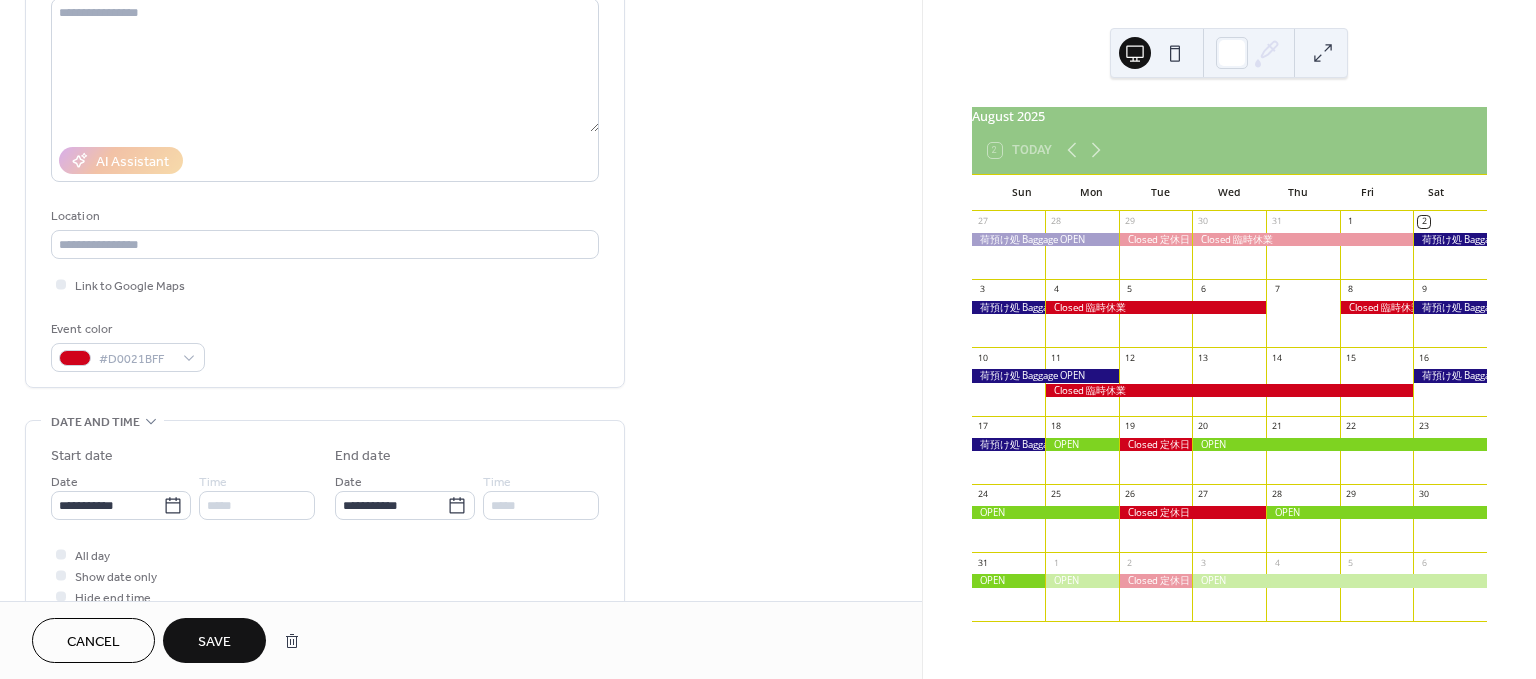 click on "Save" at bounding box center (214, 640) 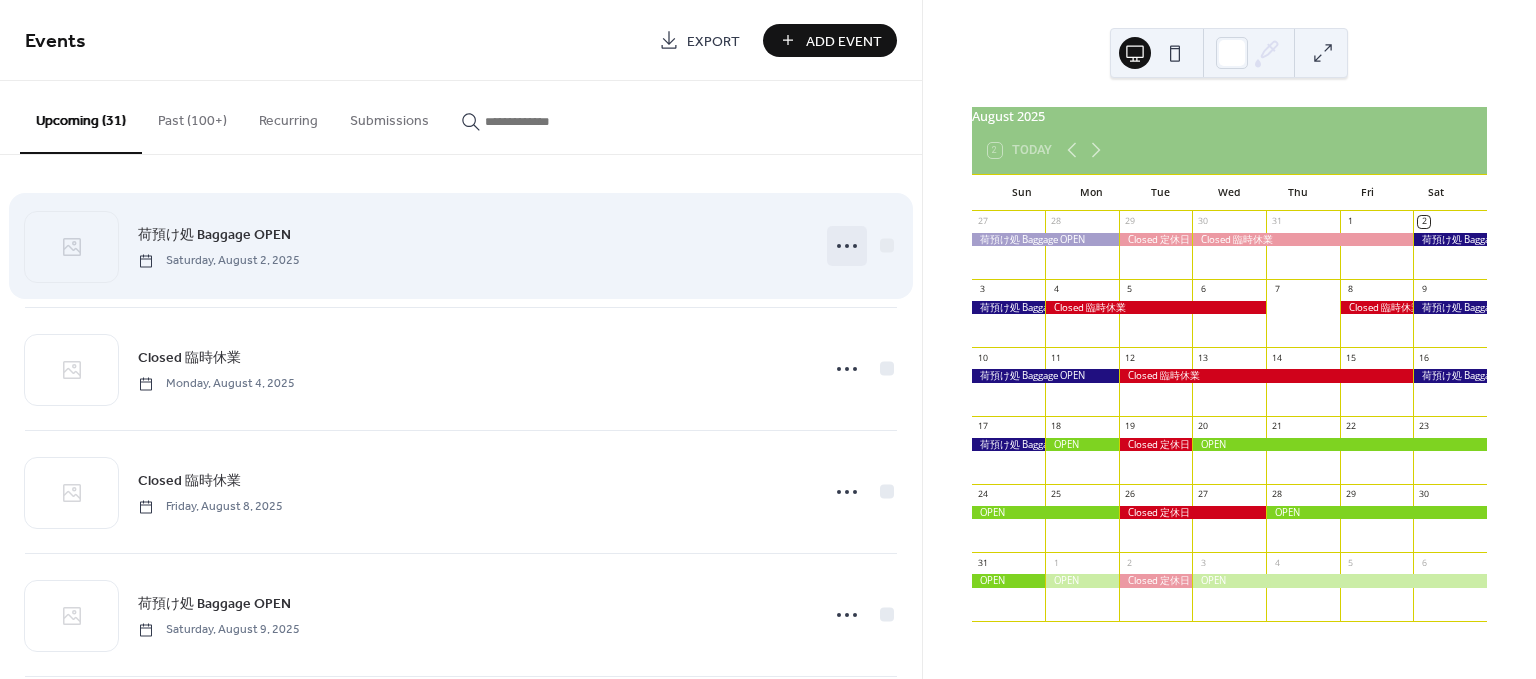 click 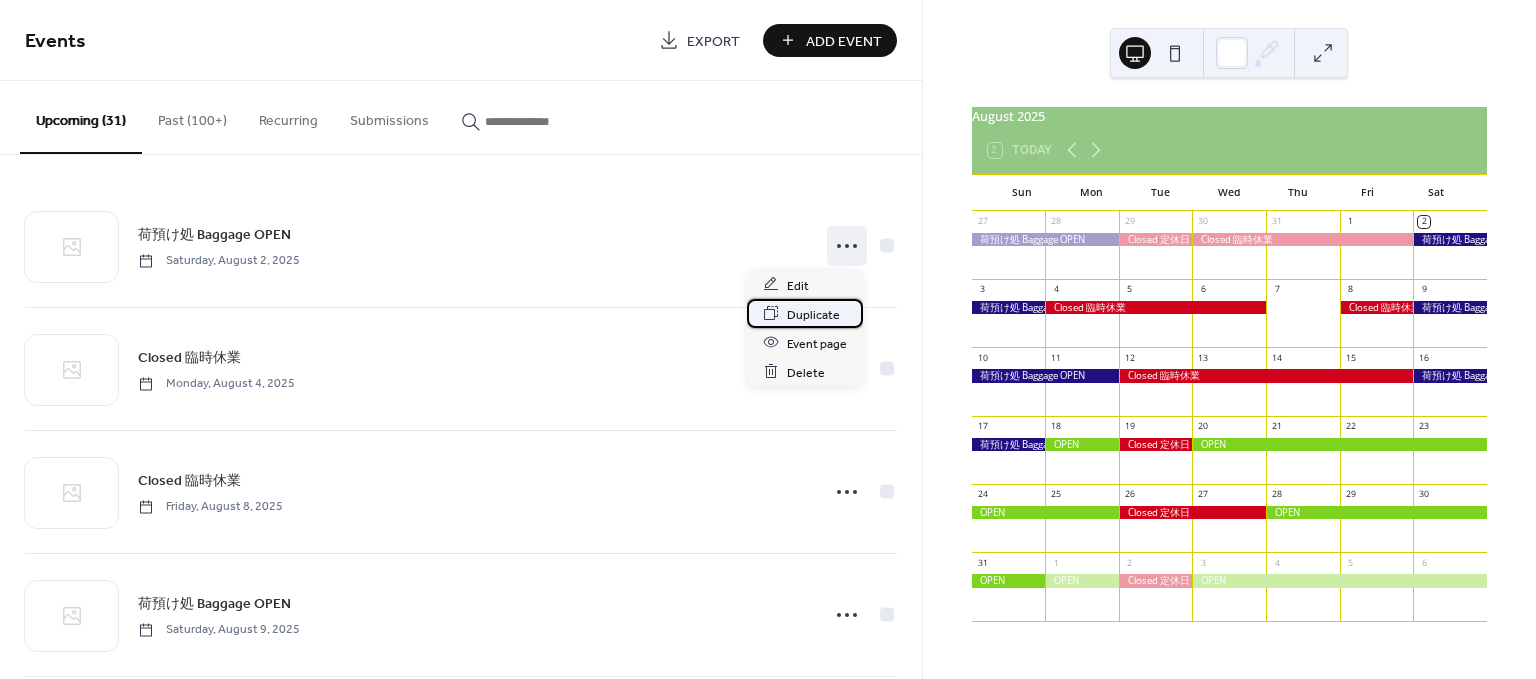 click on "Duplicate" at bounding box center [813, 314] 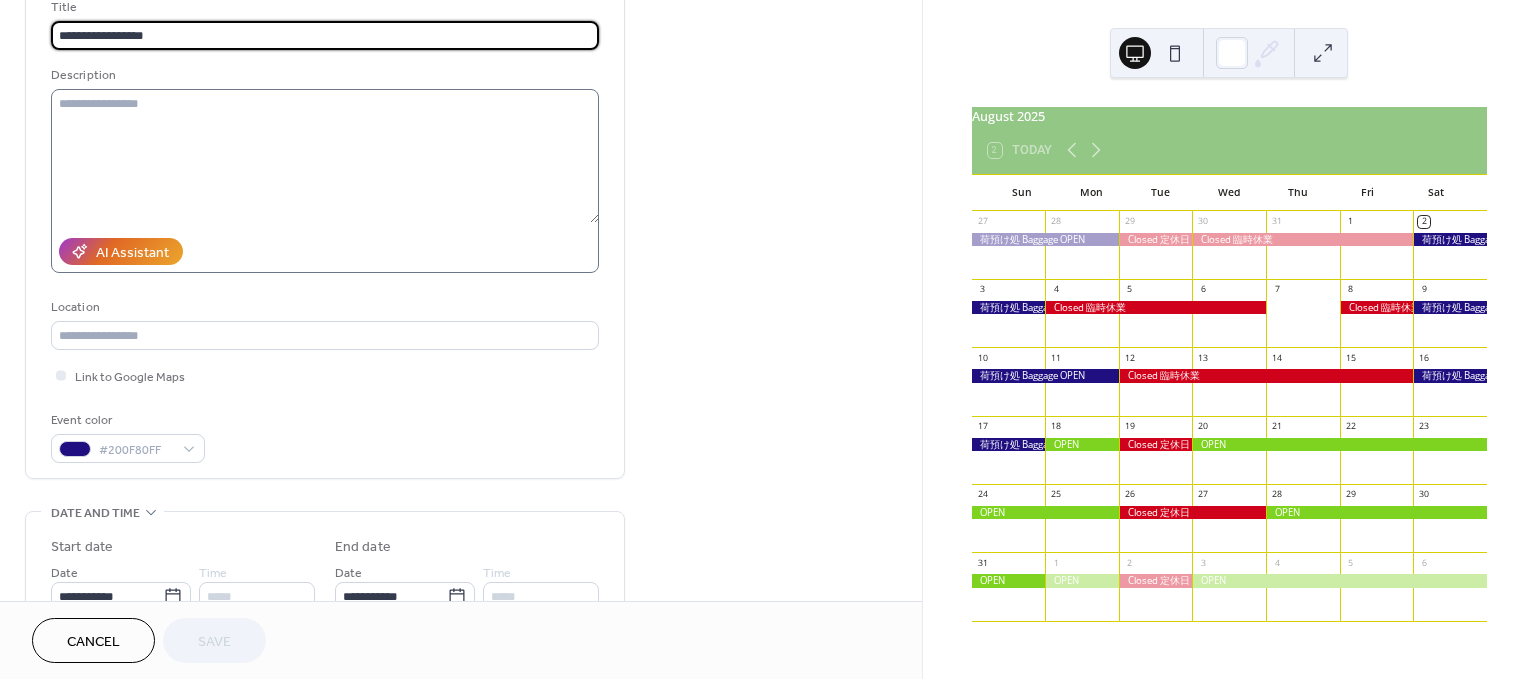 scroll, scrollTop: 444, scrollLeft: 0, axis: vertical 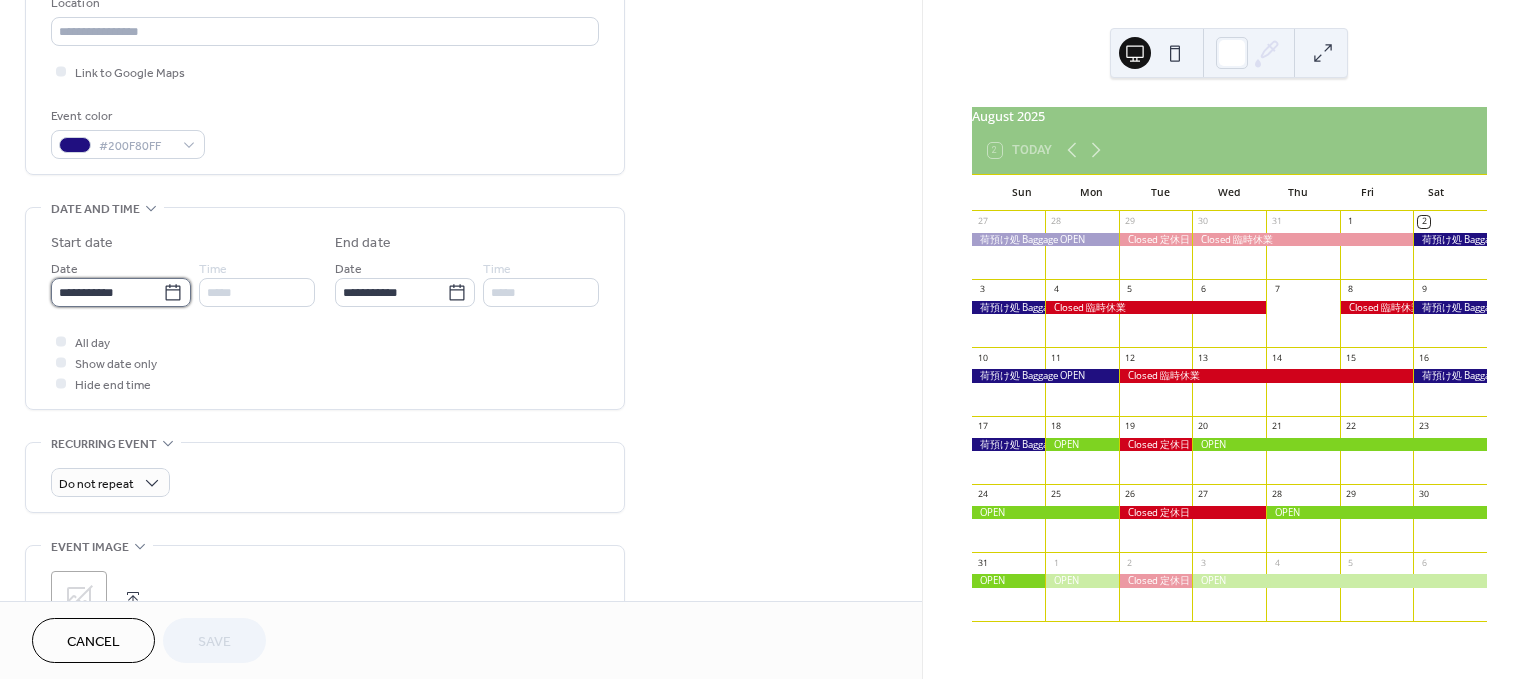 click on "**********" at bounding box center [107, 292] 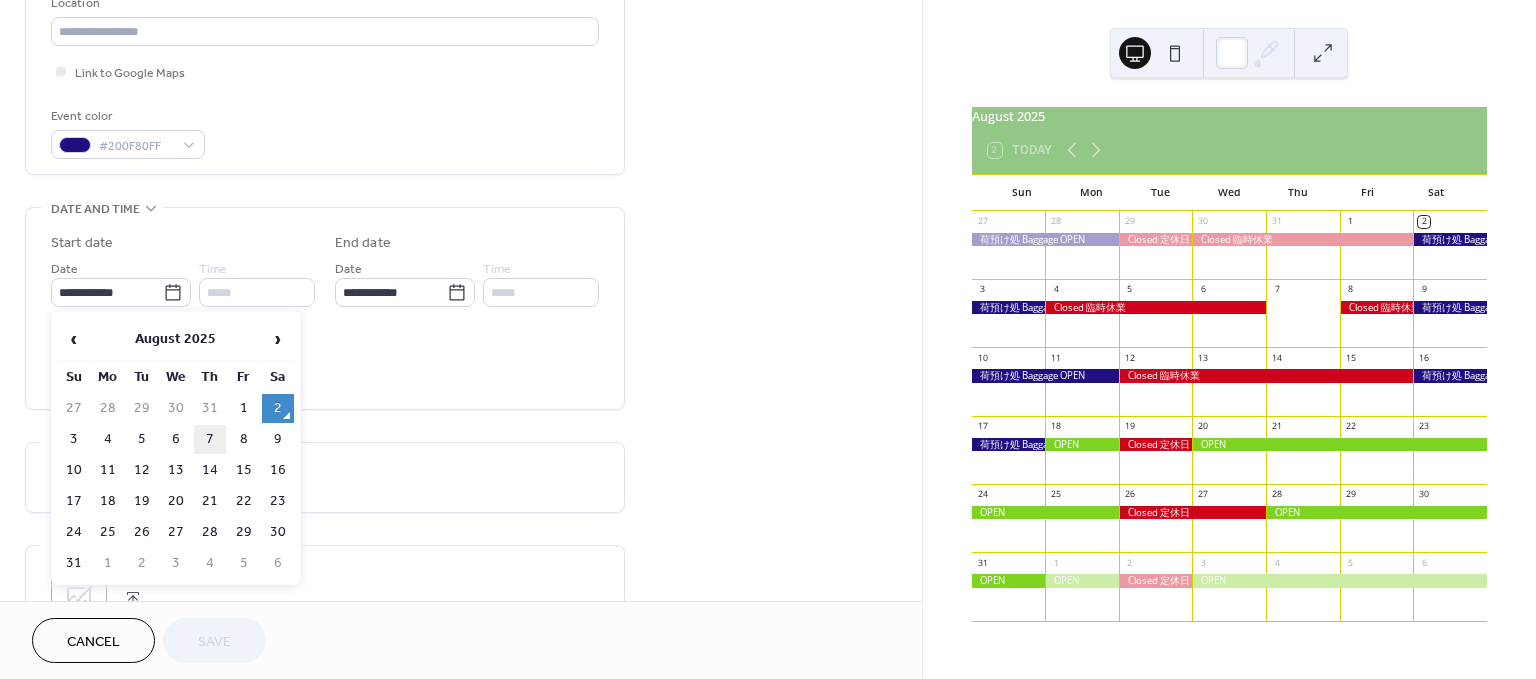 click on "7" at bounding box center (210, 439) 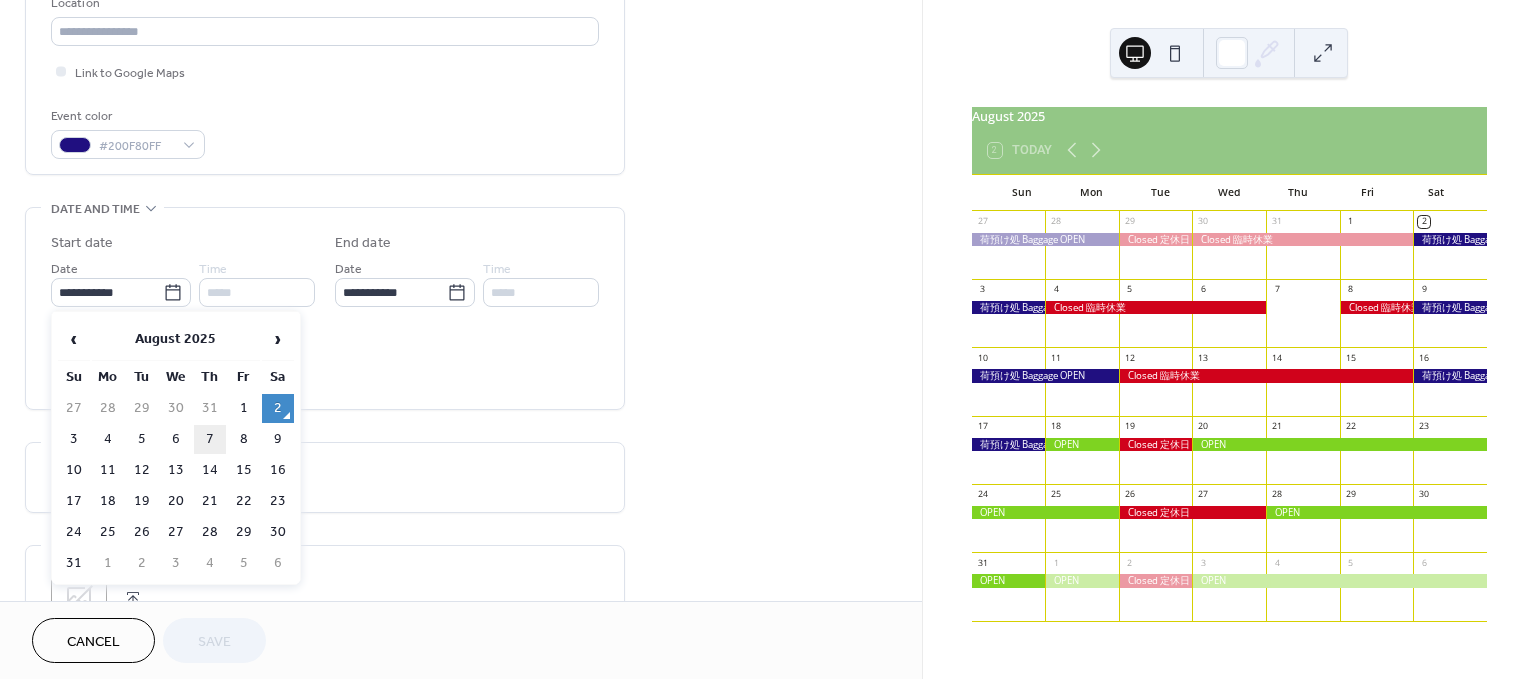 type on "**********" 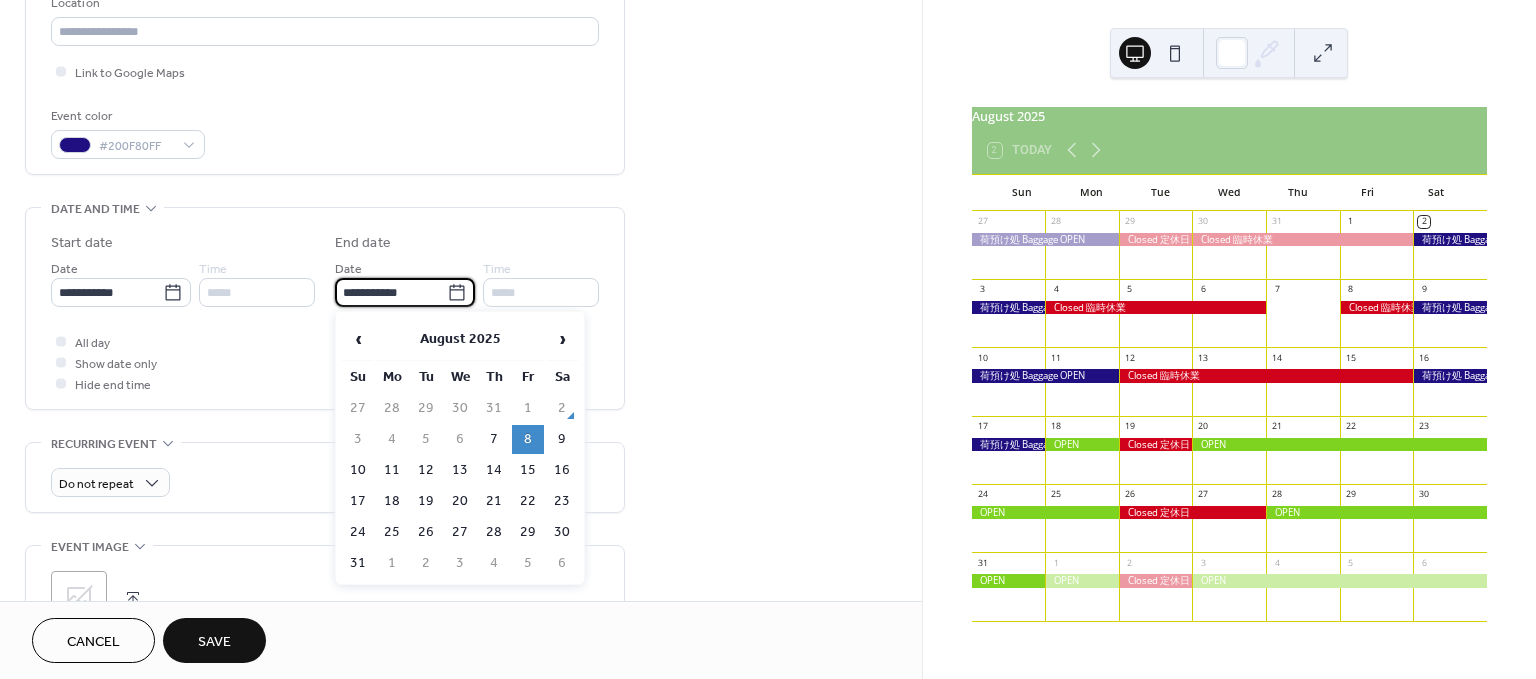click on "**********" at bounding box center [391, 292] 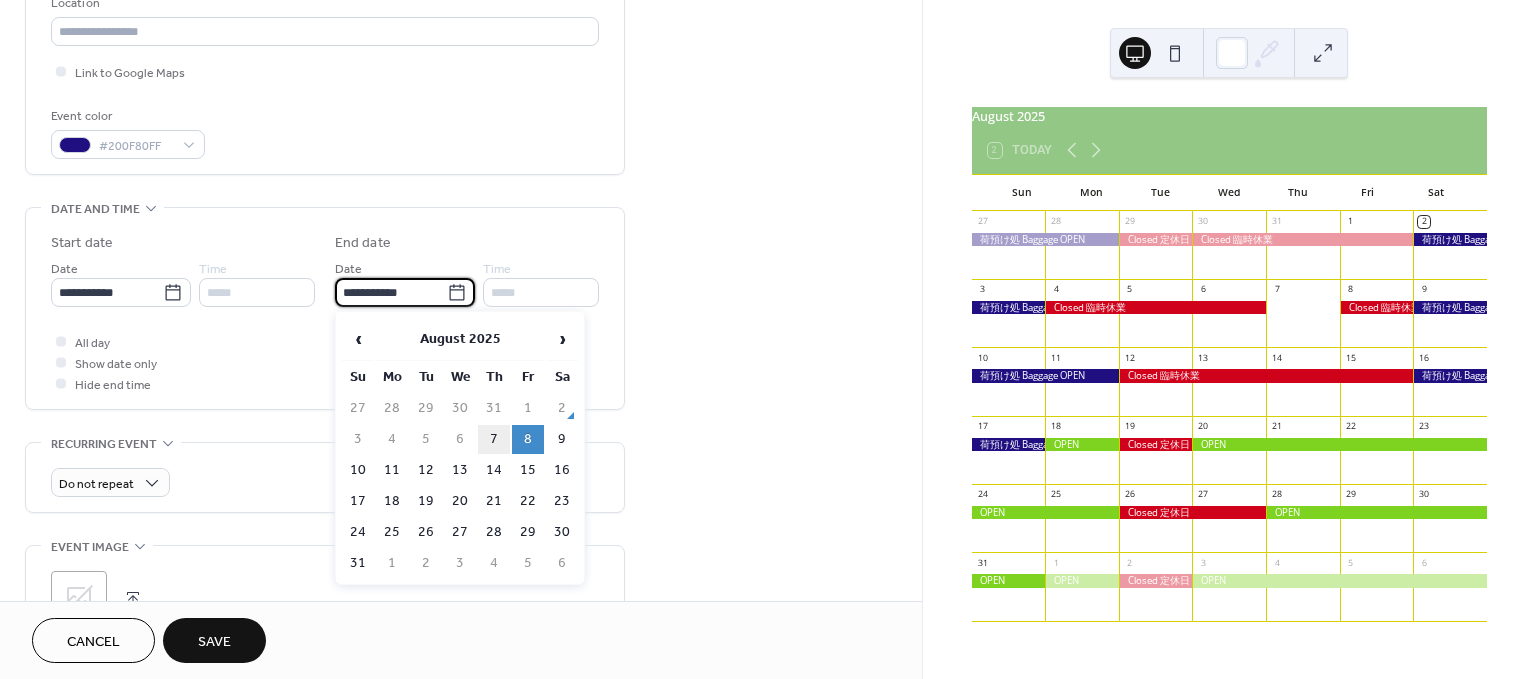 click on "7" at bounding box center (494, 439) 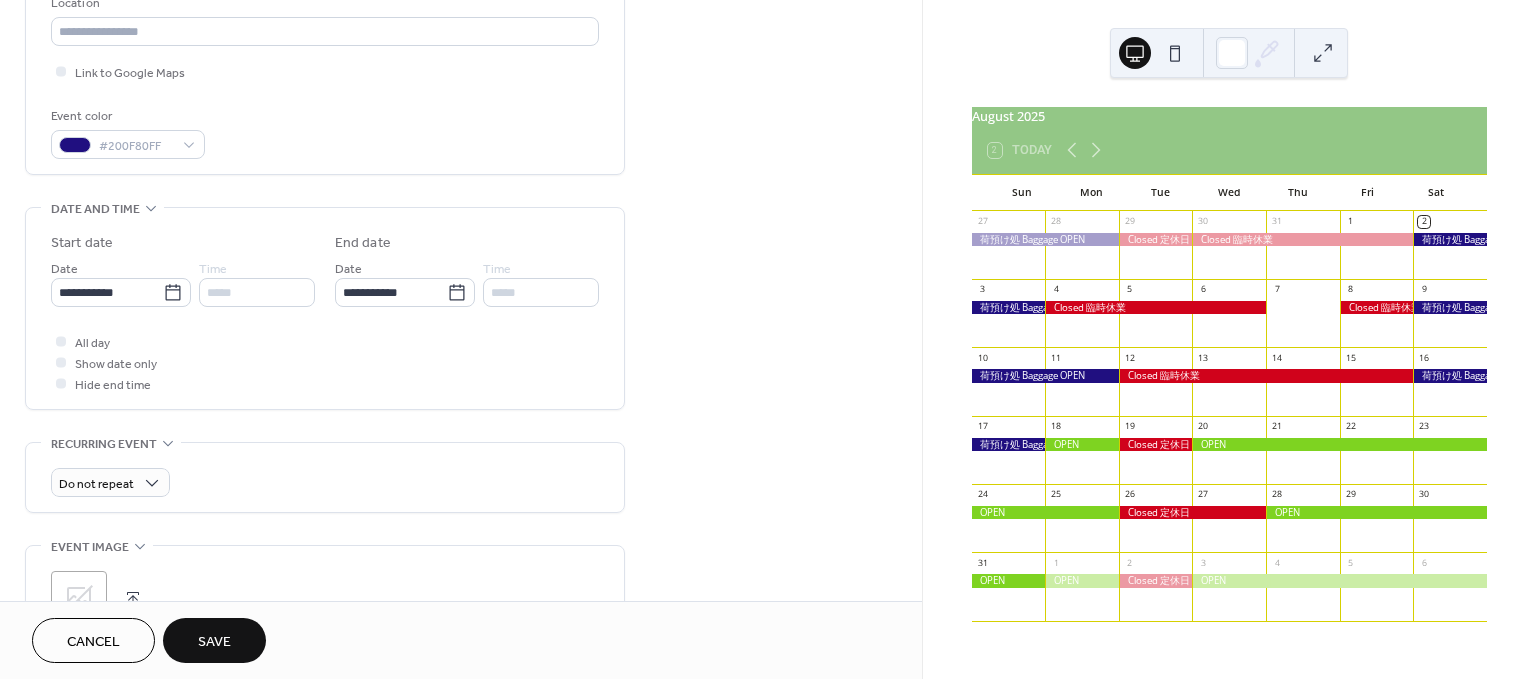 click on "Save" at bounding box center [214, 640] 